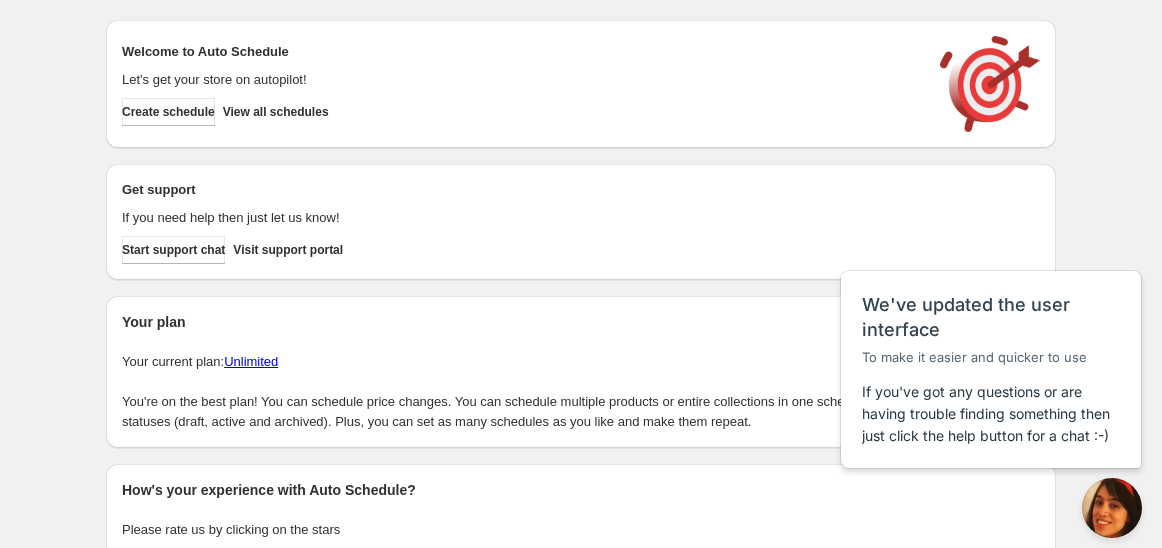 scroll, scrollTop: 0, scrollLeft: 0, axis: both 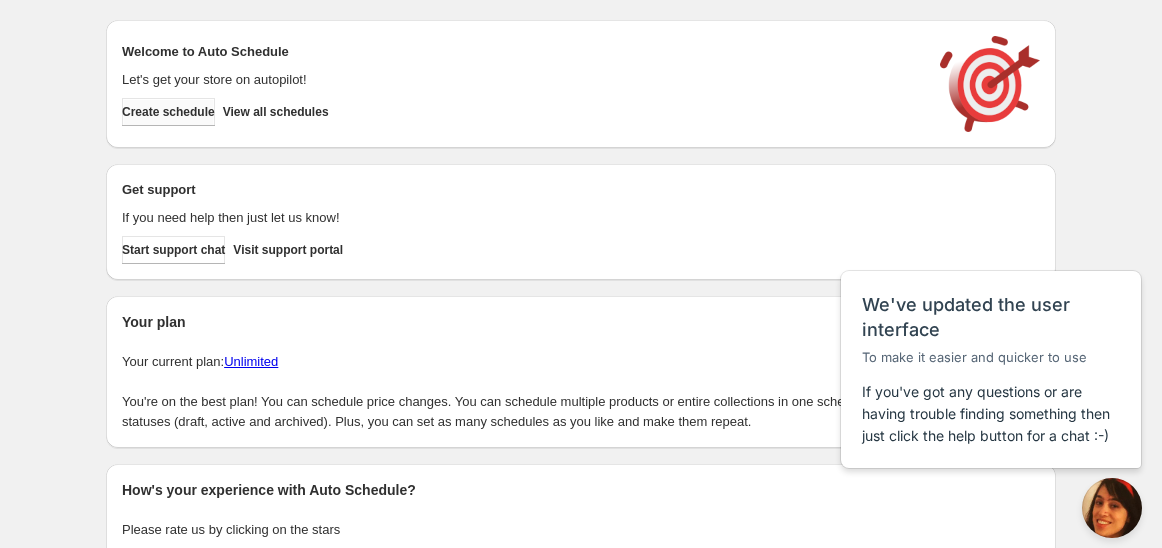 click on "Create schedule" at bounding box center (168, 112) 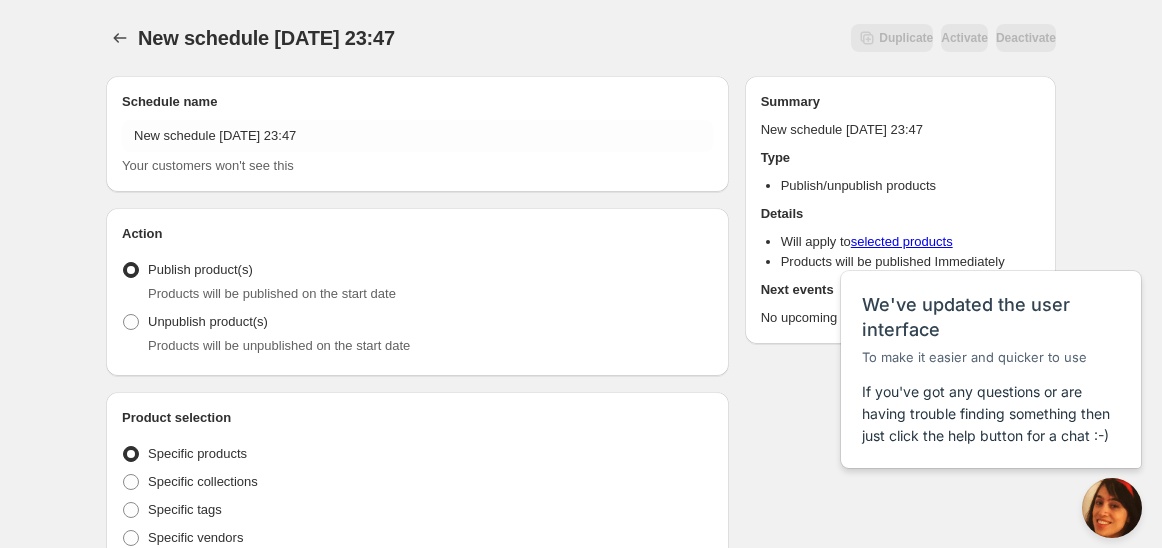 click on "New schedule Jul 11 2025 23:47" at bounding box center [266, 38] 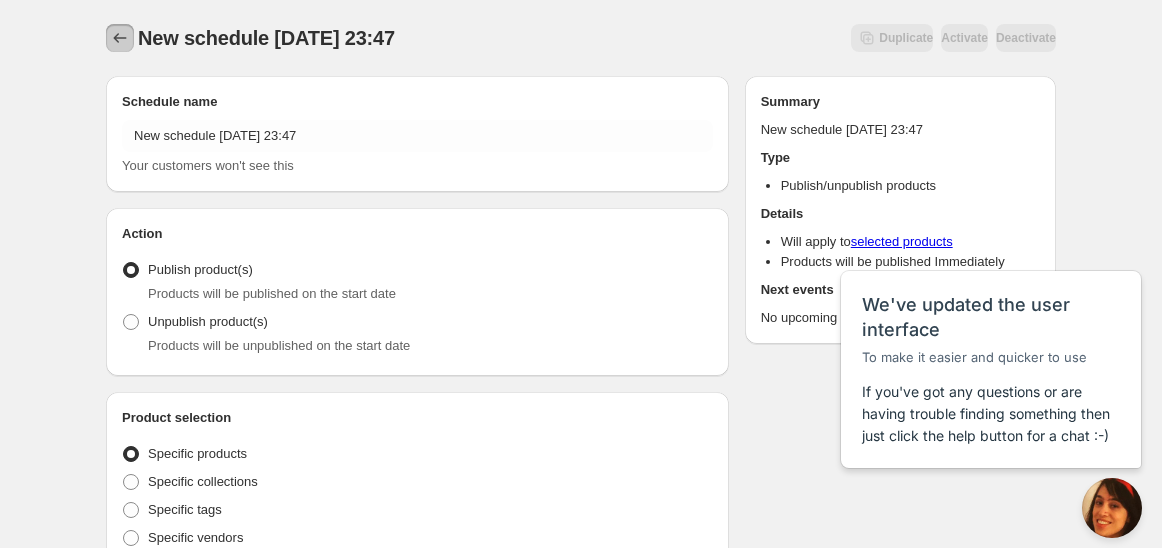 click 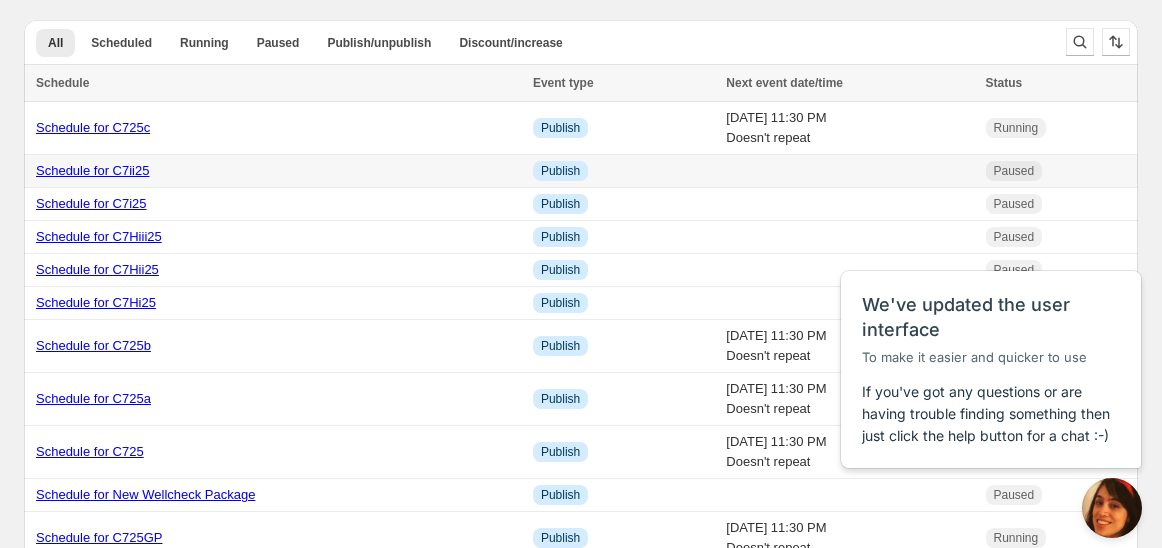 click on "Schedule for C7ii25" at bounding box center [92, 170] 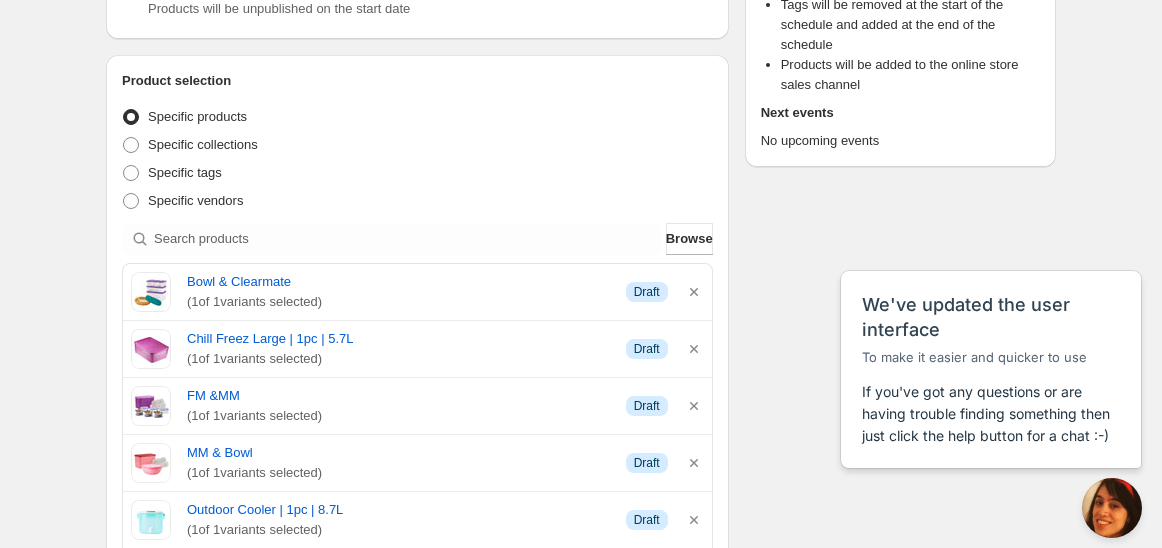 scroll, scrollTop: 0, scrollLeft: 0, axis: both 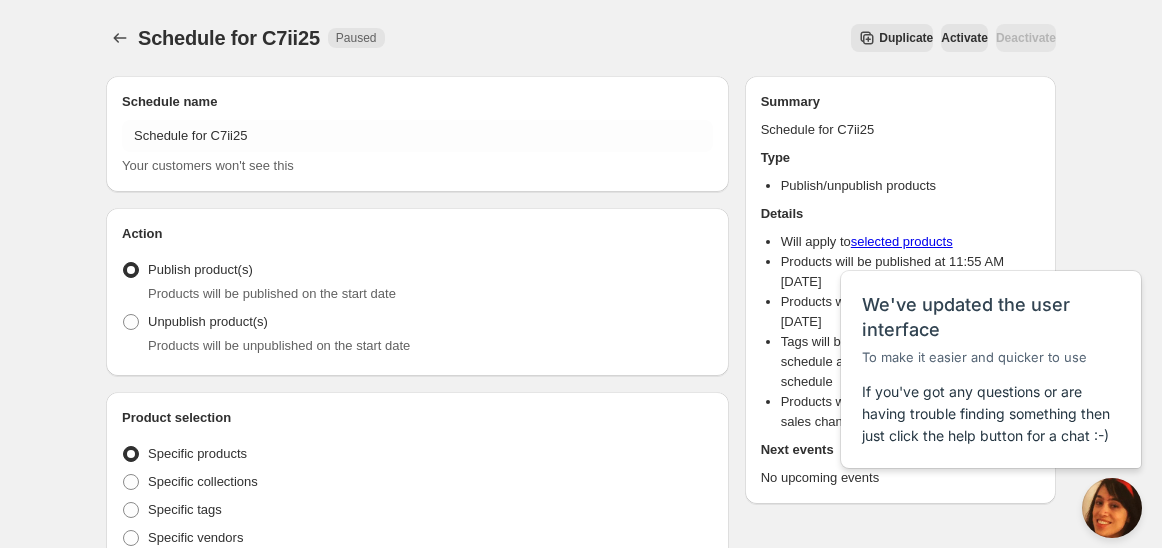 click on "Duplicate" at bounding box center (906, 38) 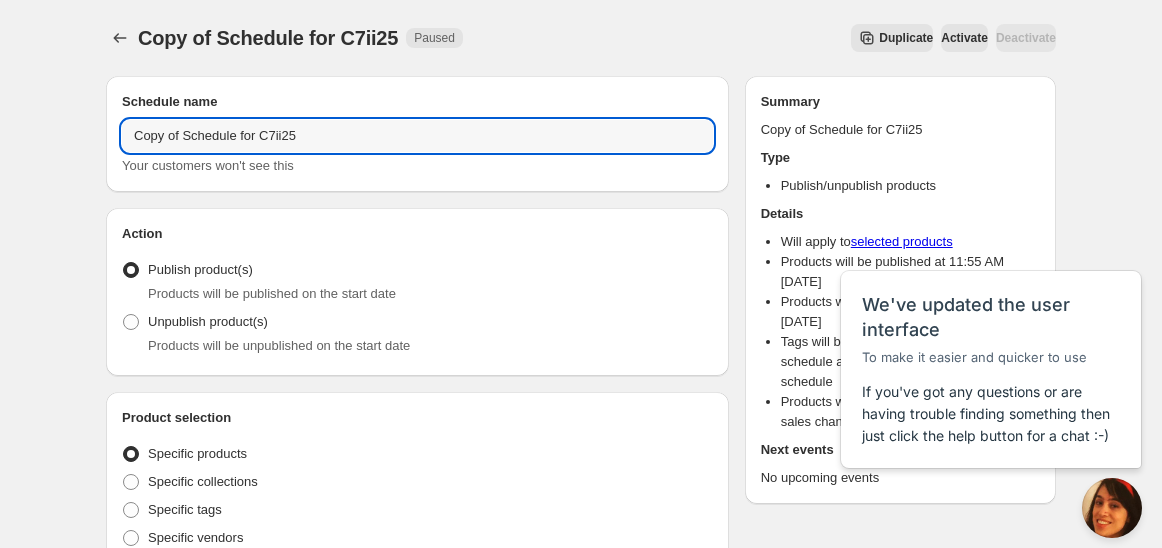 drag, startPoint x: 181, startPoint y: 140, endPoint x: 65, endPoint y: 127, distance: 116.72617 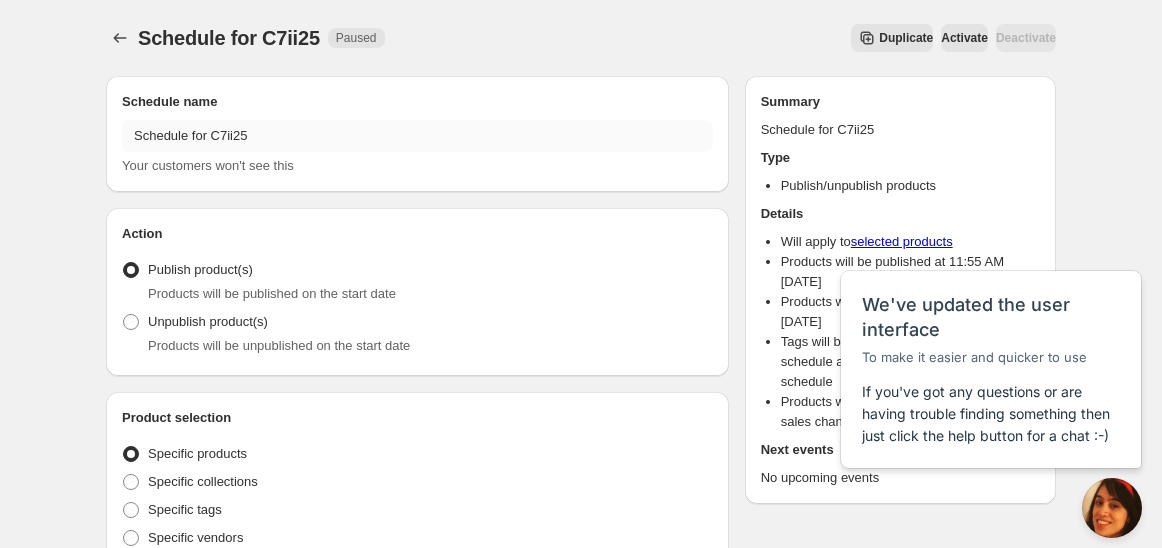 drag, startPoint x: 321, startPoint y: 119, endPoint x: 252, endPoint y: 122, distance: 69.065186 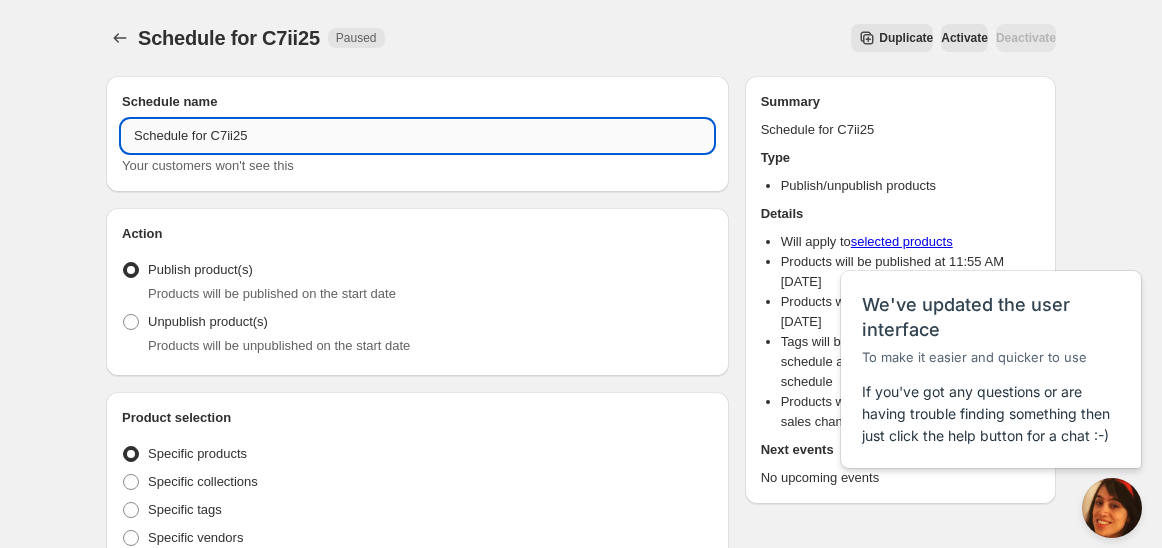 click on "Schedule for C7ii25" at bounding box center (417, 136) 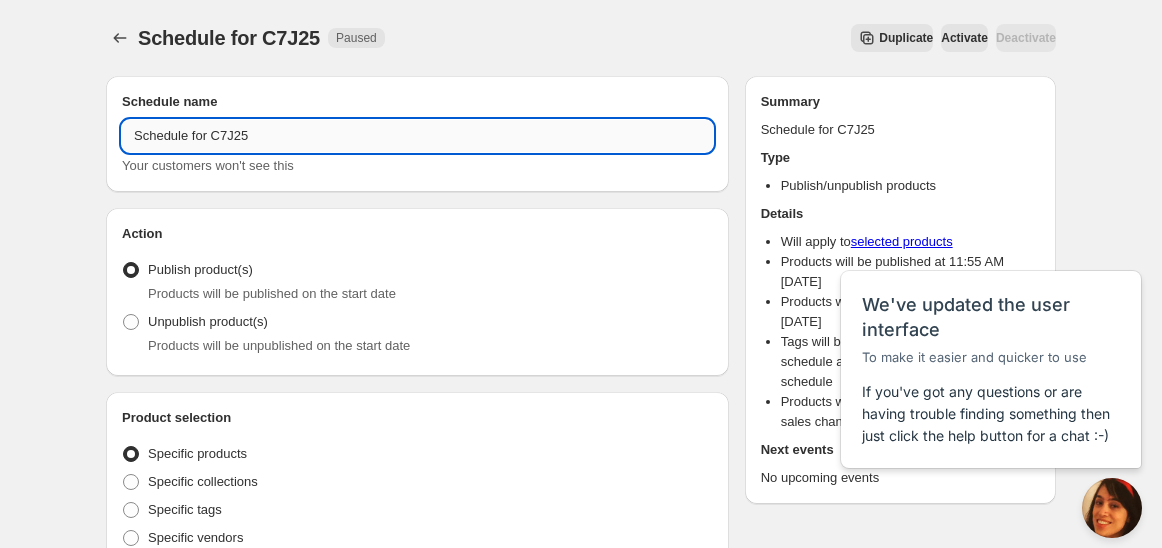 drag, startPoint x: 213, startPoint y: 142, endPoint x: 315, endPoint y: 135, distance: 102.239914 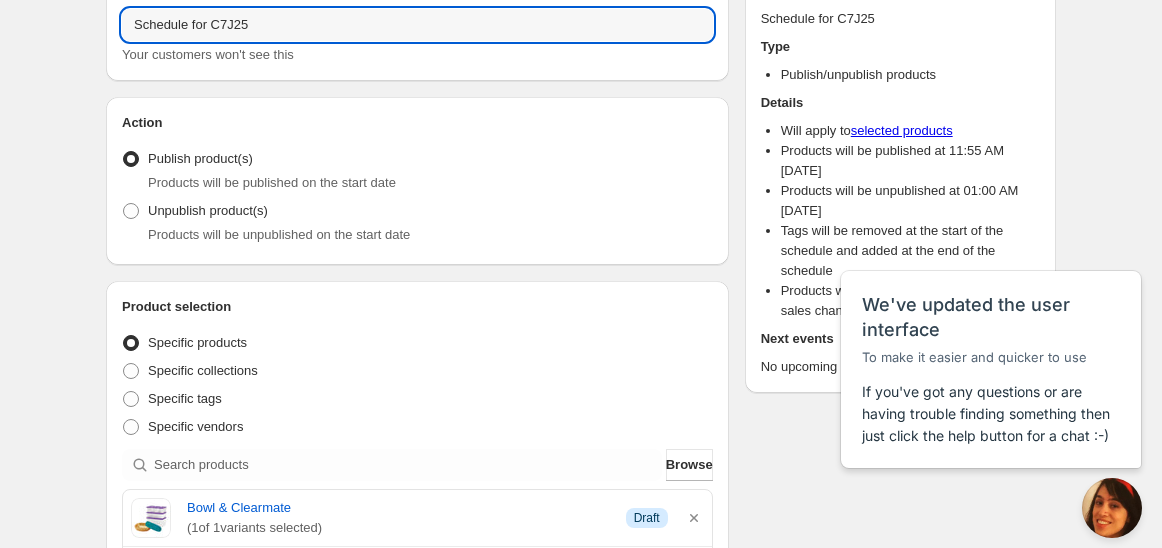 scroll, scrollTop: 333, scrollLeft: 0, axis: vertical 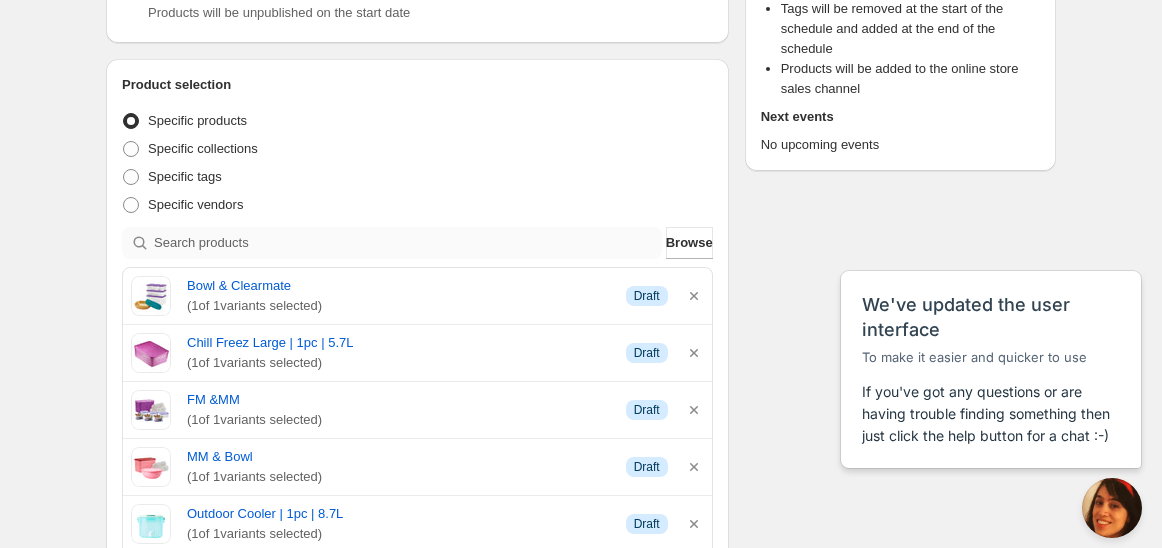 type on "Schedule for C7J25" 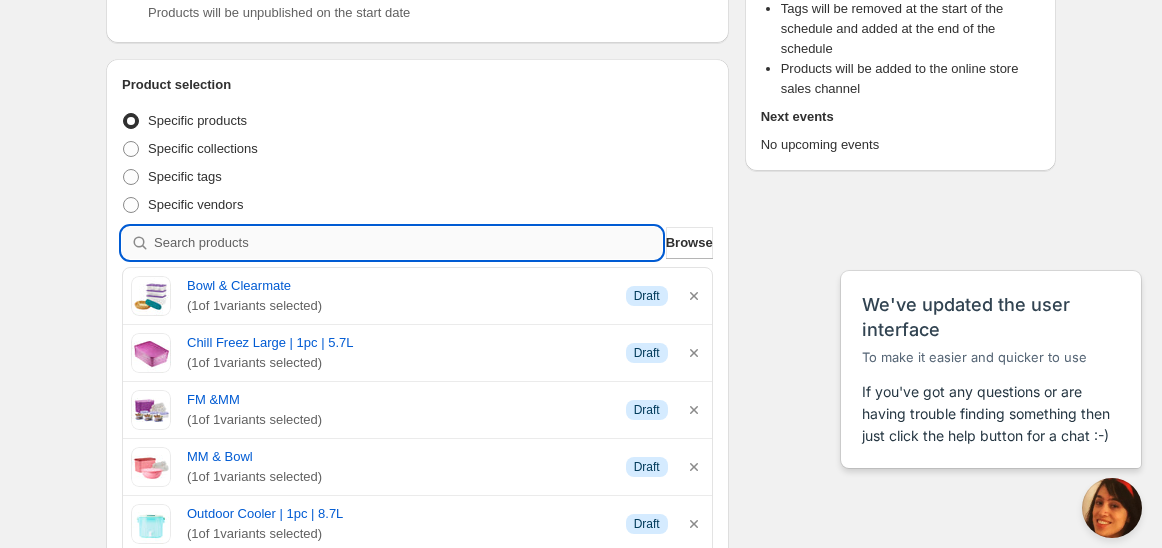 click at bounding box center (408, 243) 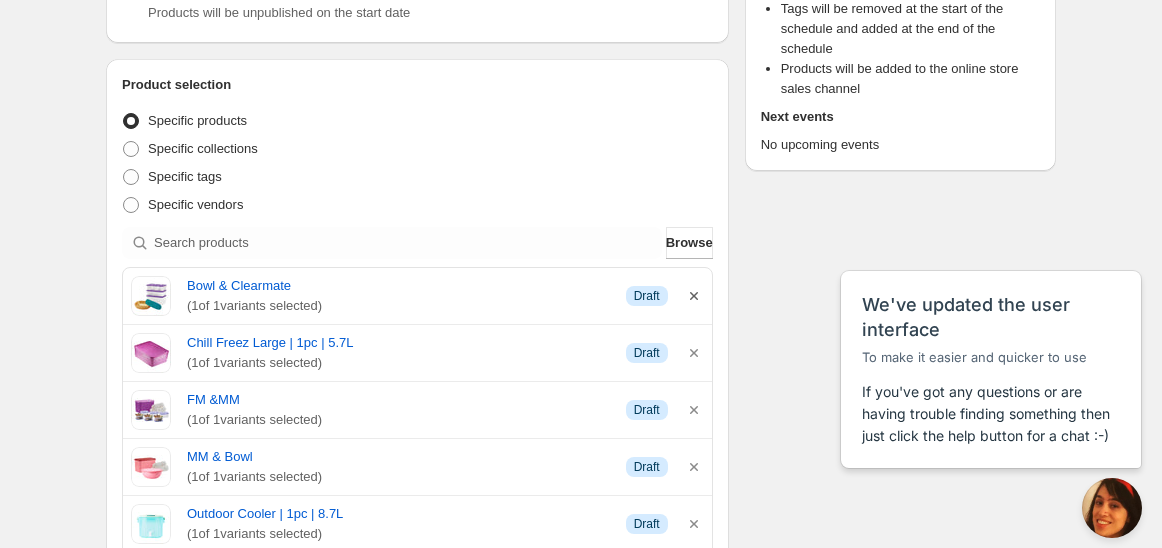 click 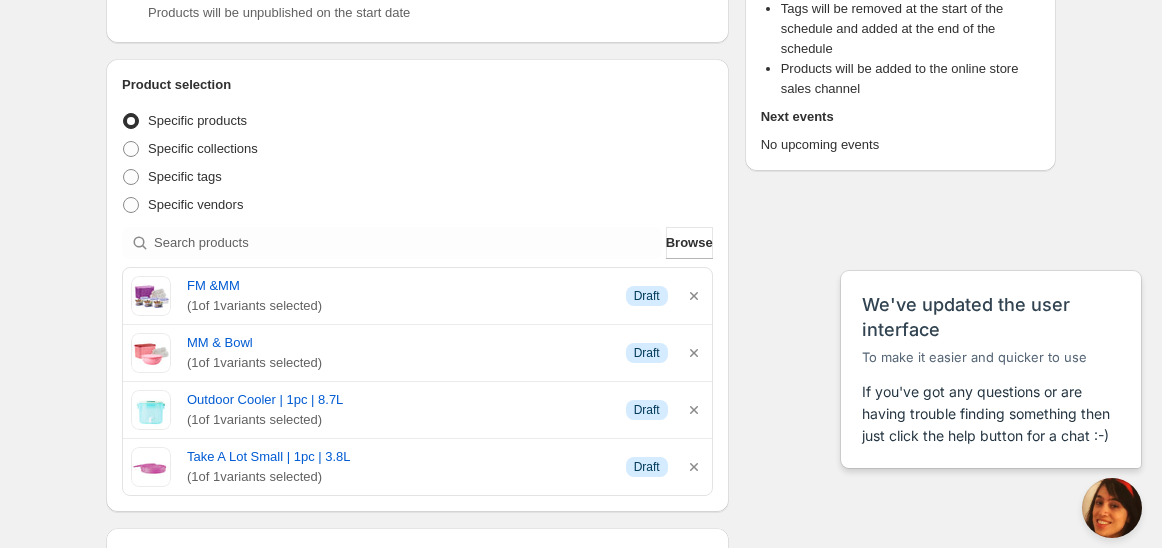 click 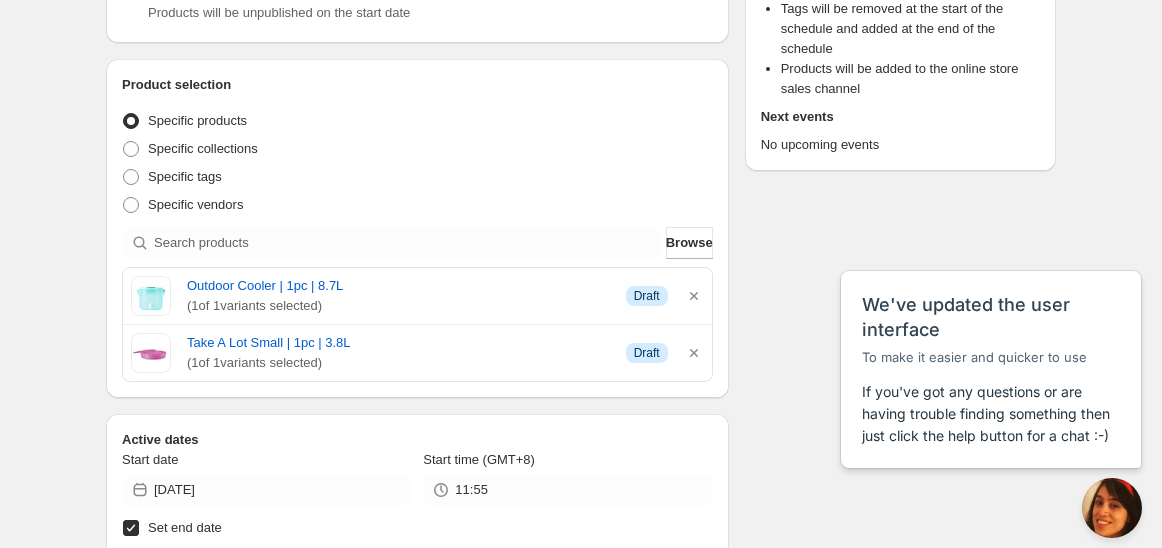 click 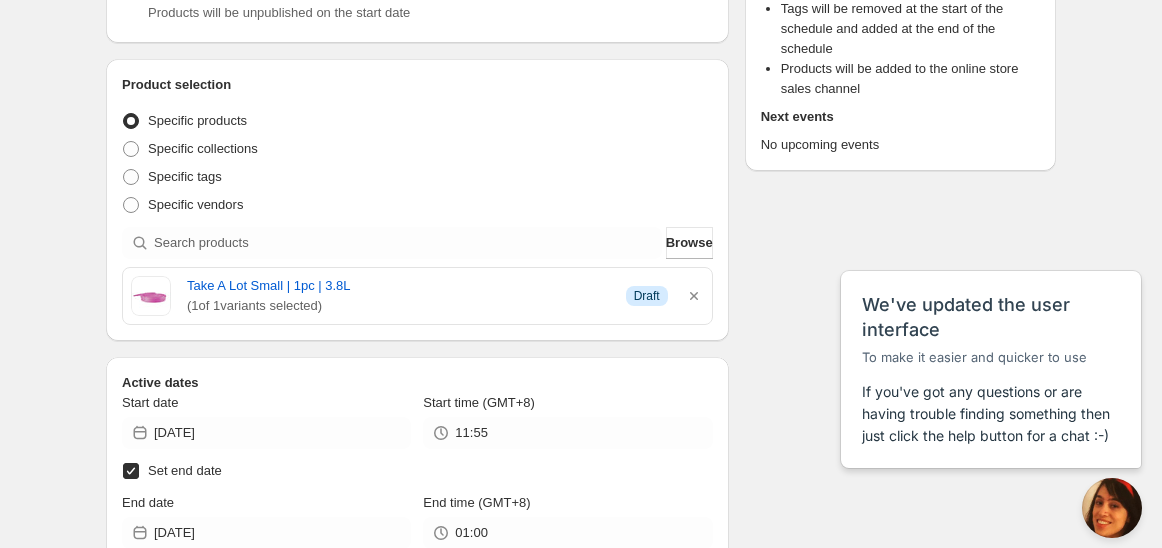 click 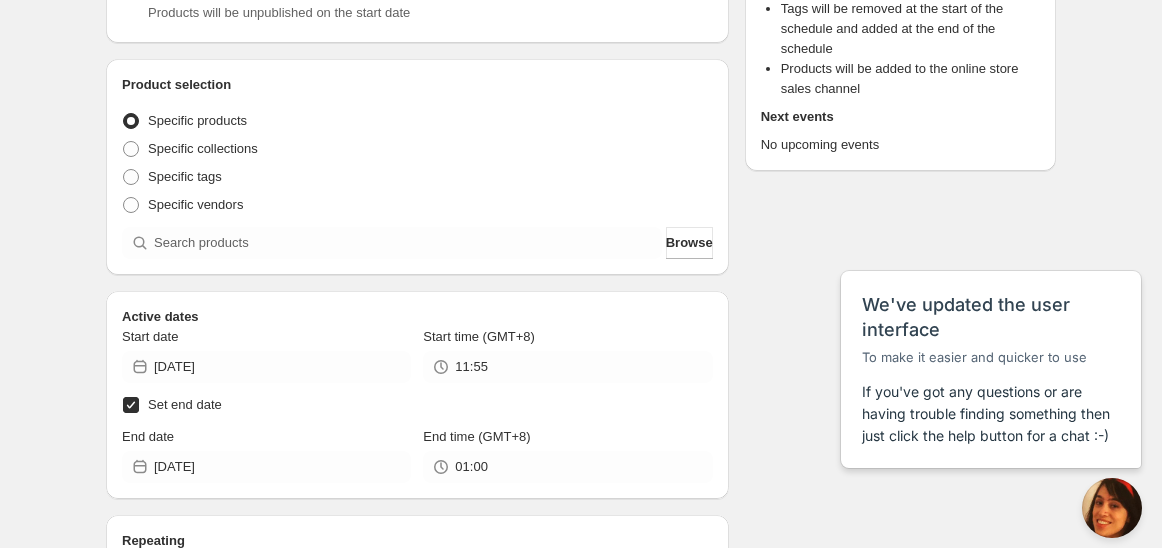 click on "Specific vendors" at bounding box center [417, 205] 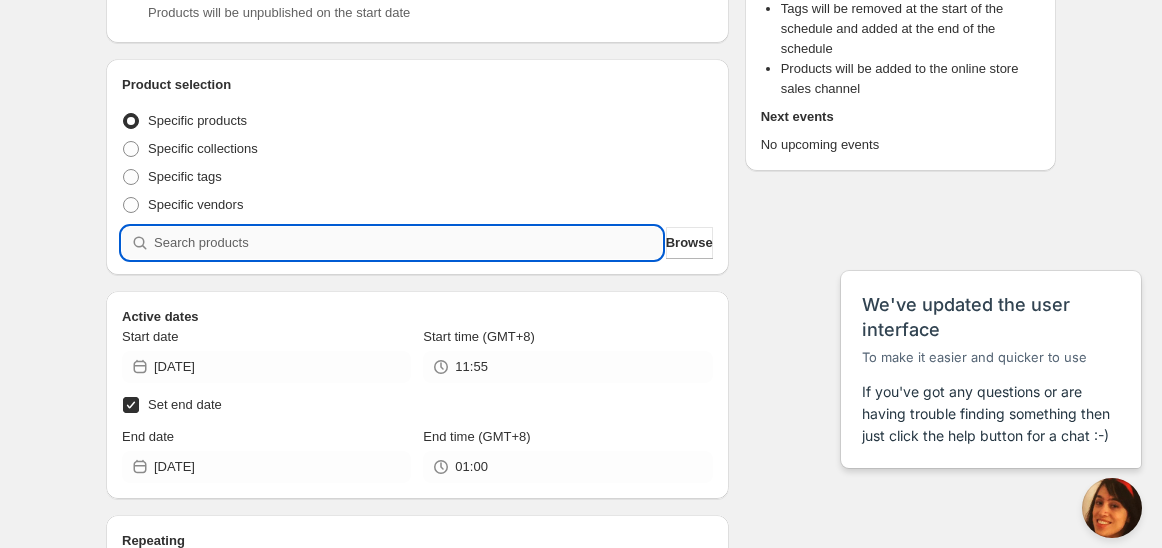 click at bounding box center (408, 243) 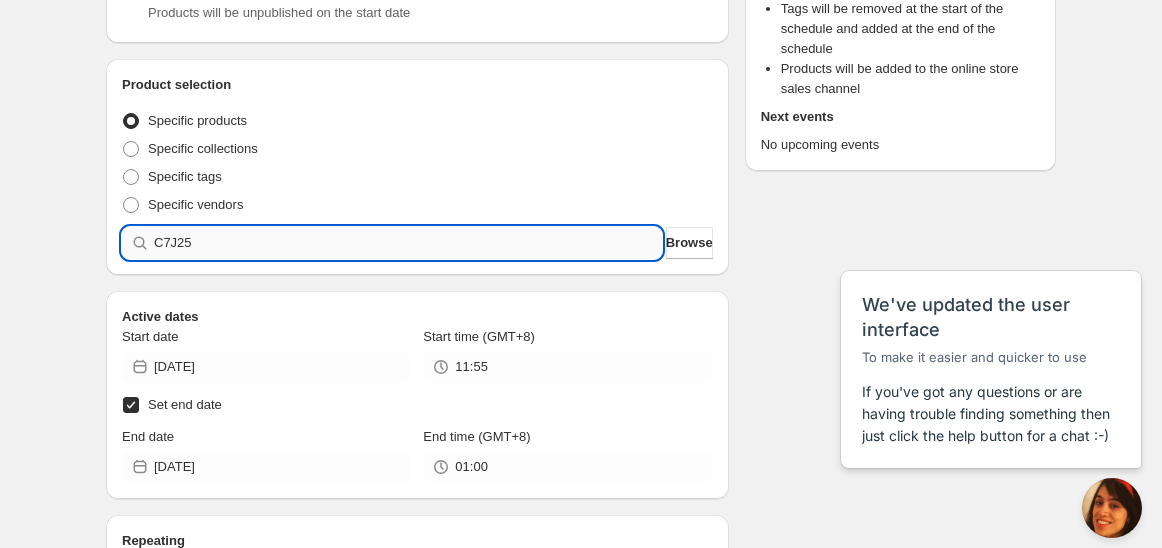 type 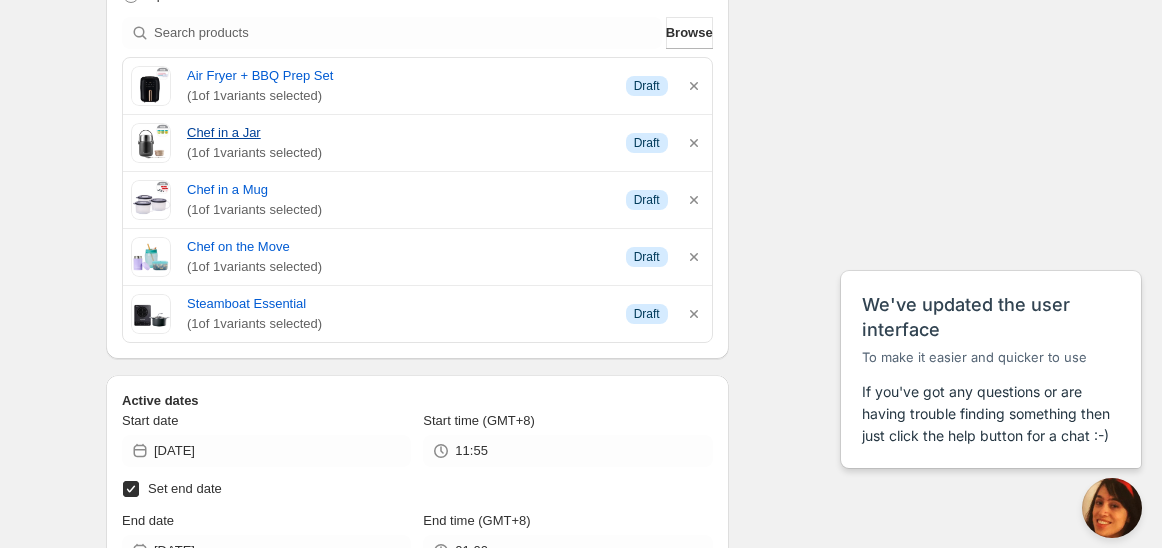 scroll, scrollTop: 777, scrollLeft: 0, axis: vertical 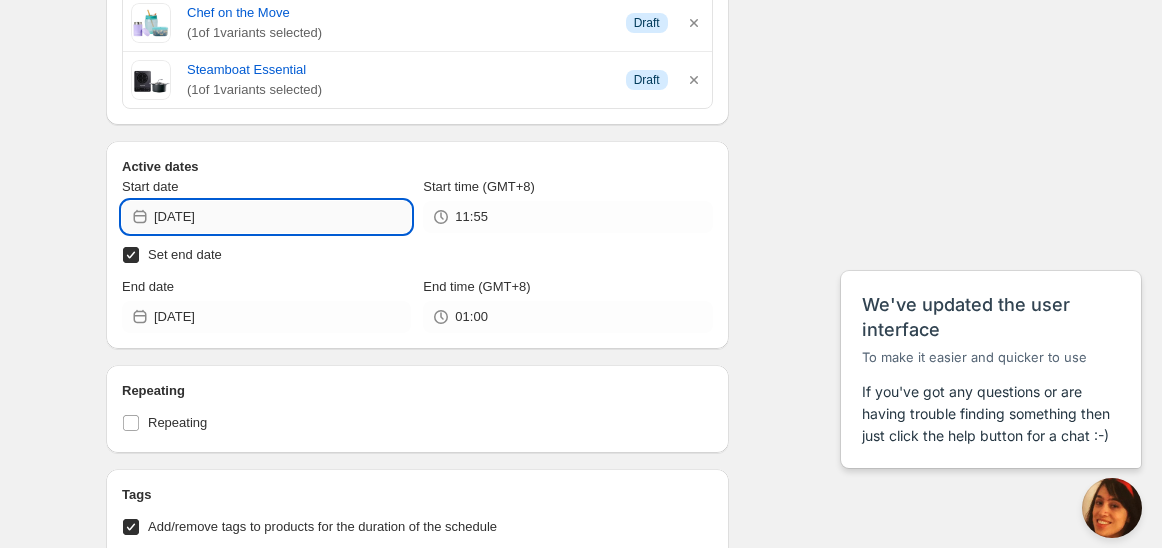click on "[DATE]" at bounding box center [282, 217] 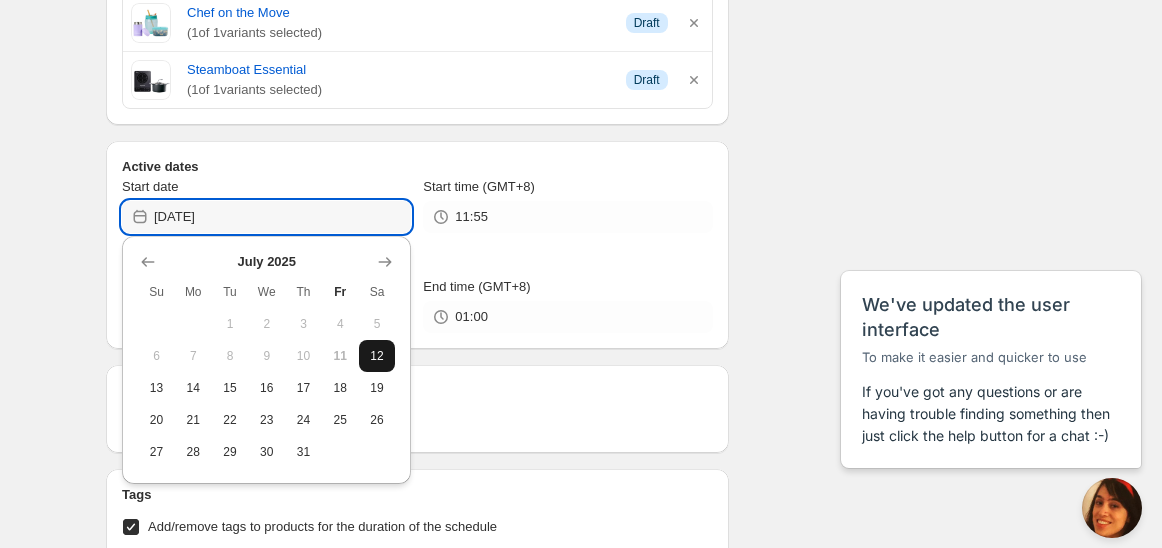 click on "12" at bounding box center [377, 356] 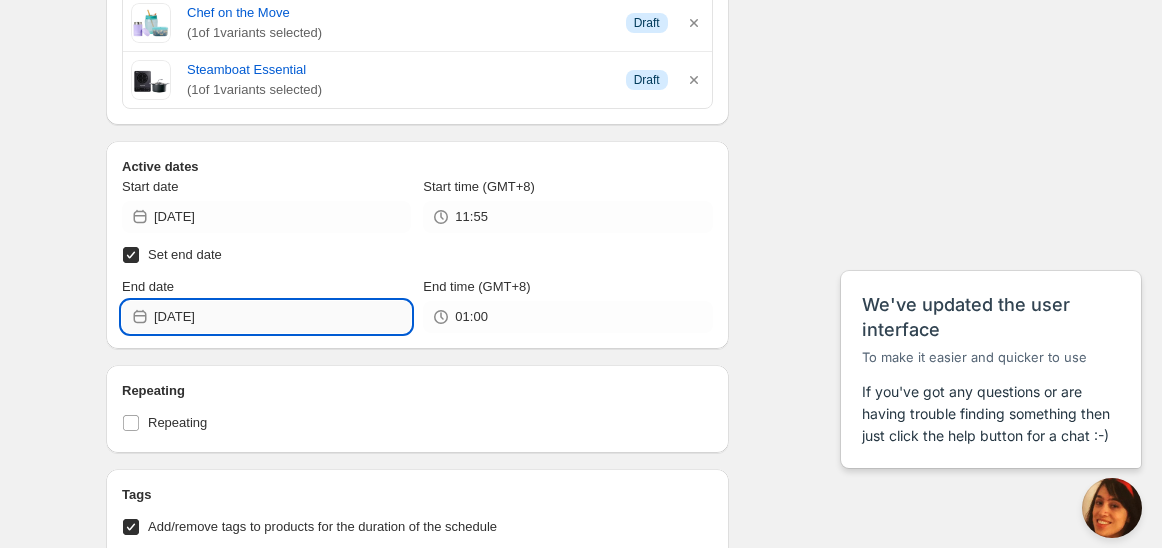 click on "[DATE]" at bounding box center [282, 317] 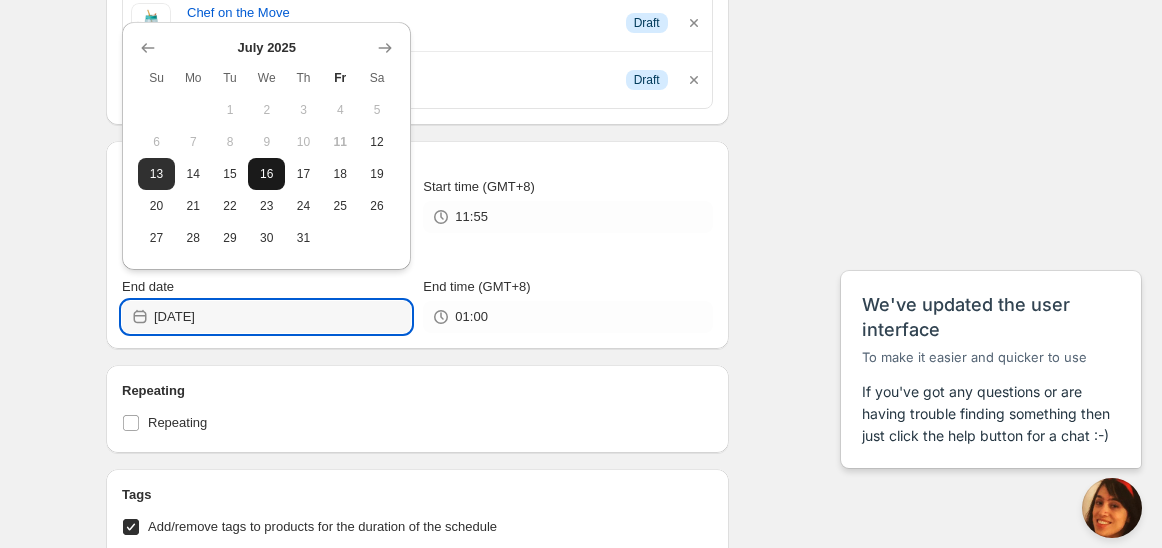 click on "16" at bounding box center (266, 174) 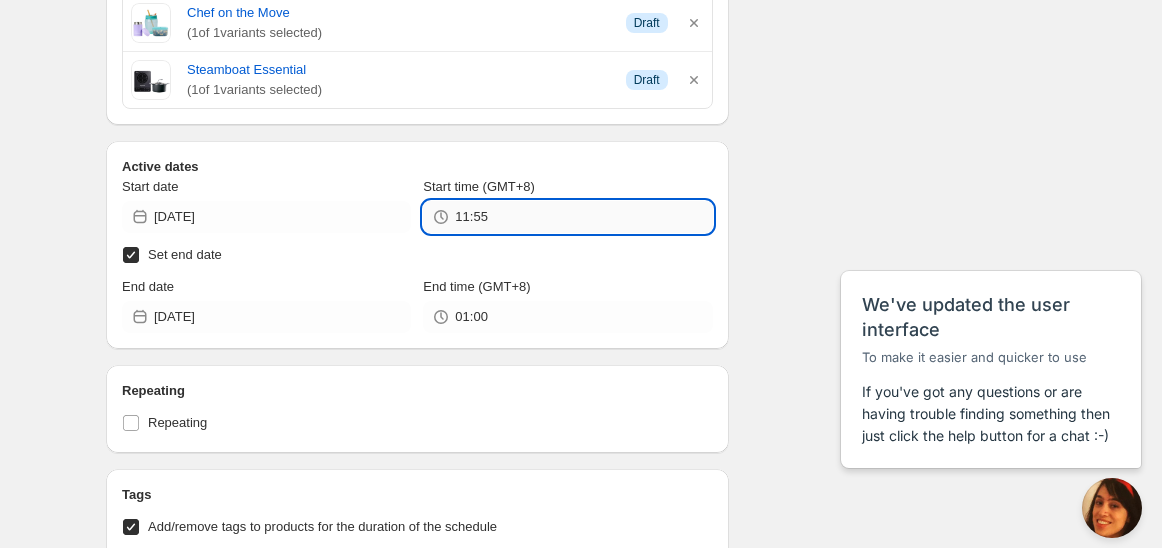 click on "11:55" at bounding box center [583, 217] 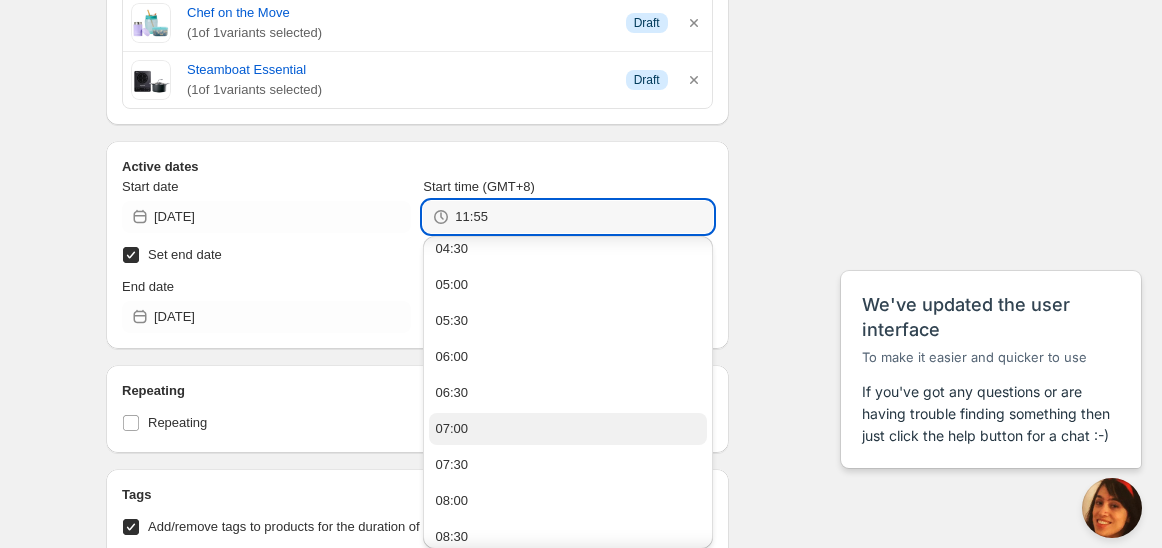 scroll, scrollTop: 444, scrollLeft: 0, axis: vertical 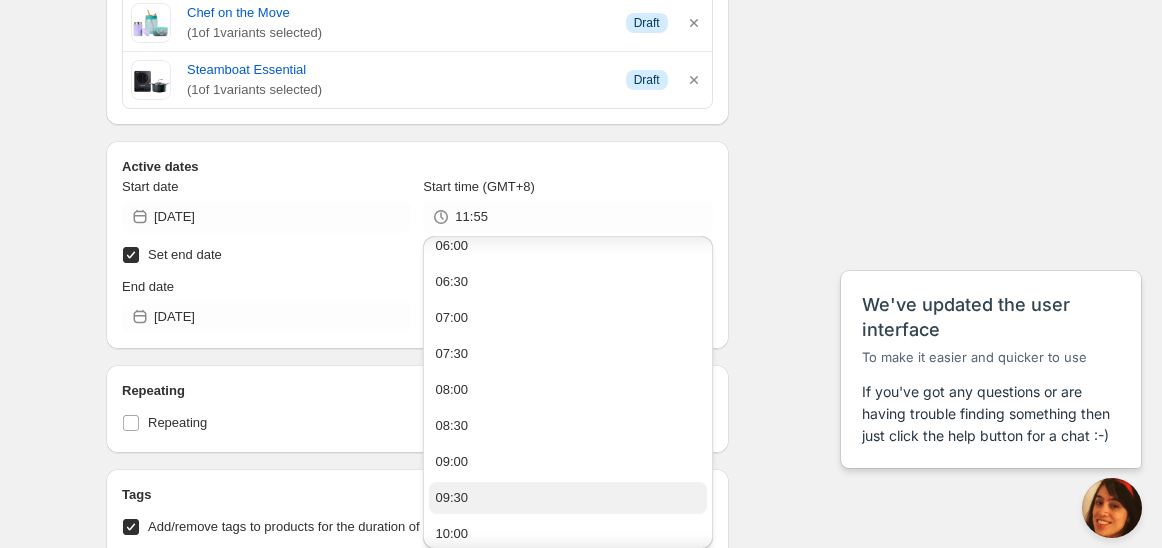 click on "09:30" at bounding box center (567, 498) 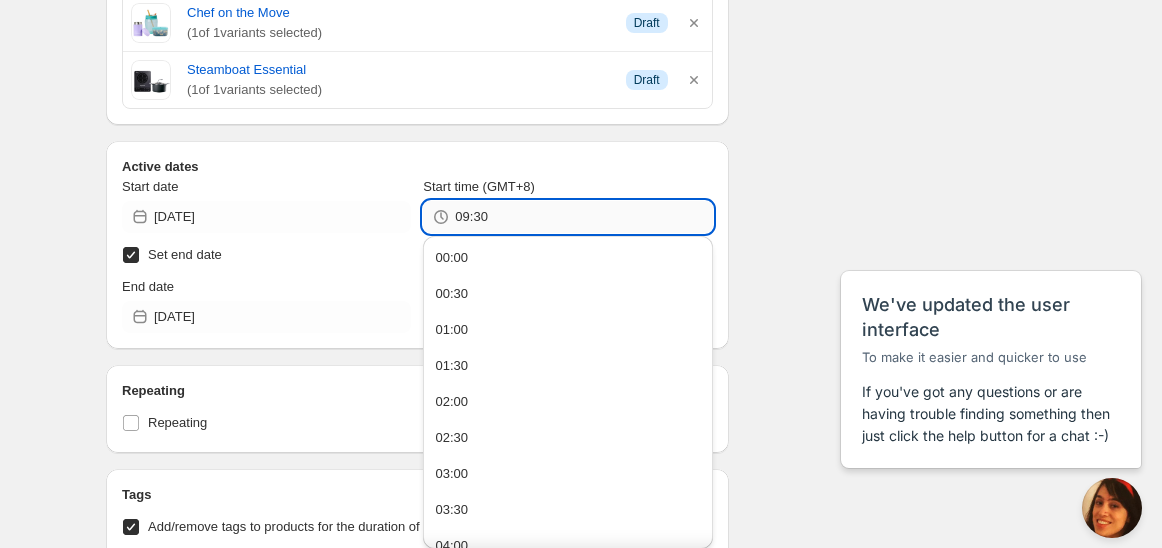 drag, startPoint x: 473, startPoint y: 222, endPoint x: 500, endPoint y: 229, distance: 27.89265 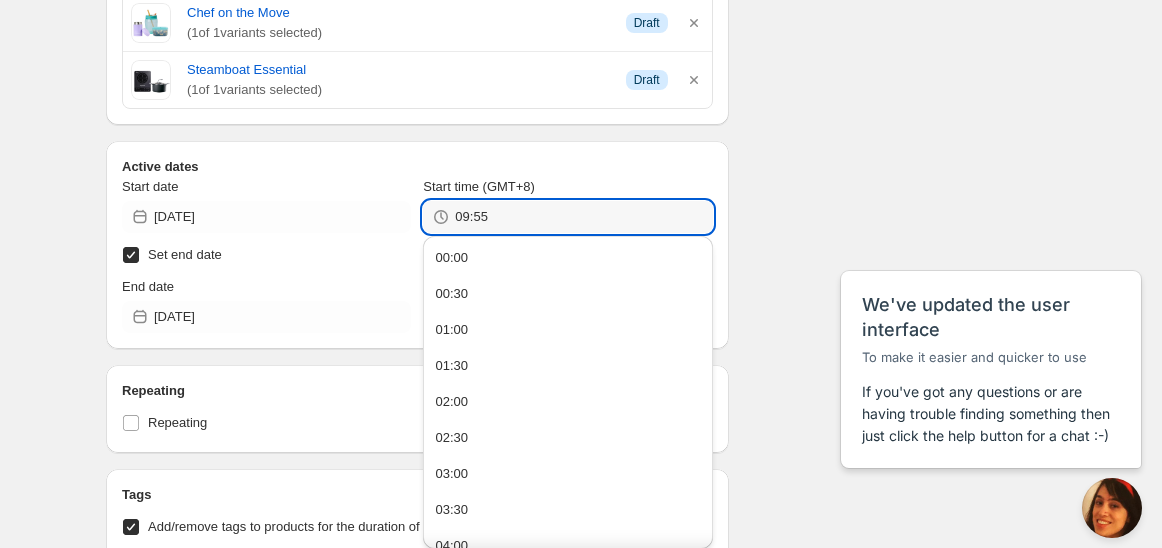 type on "09:55" 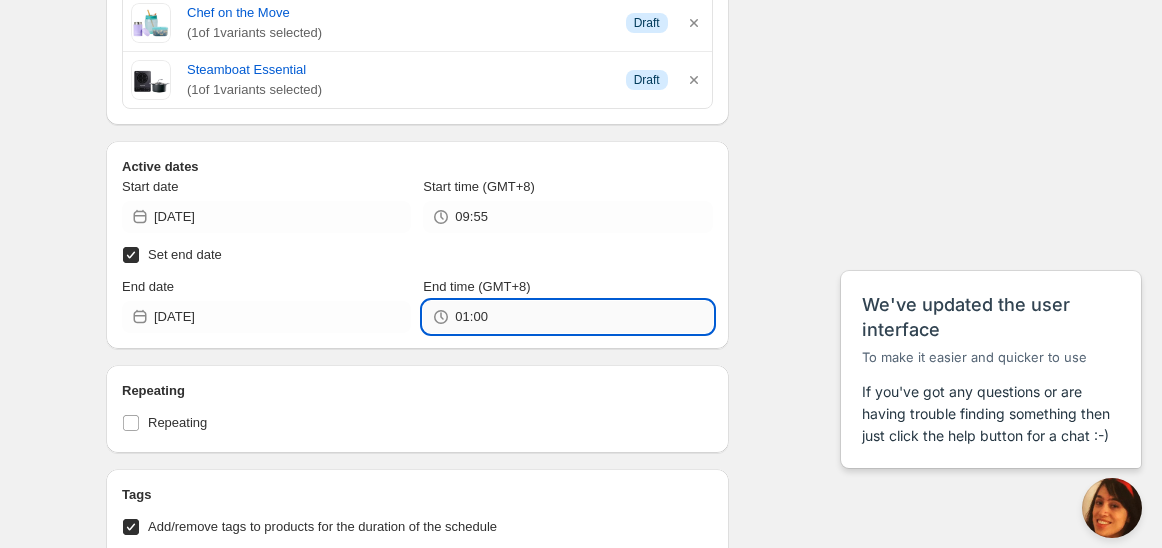 click on "01:00" at bounding box center (583, 317) 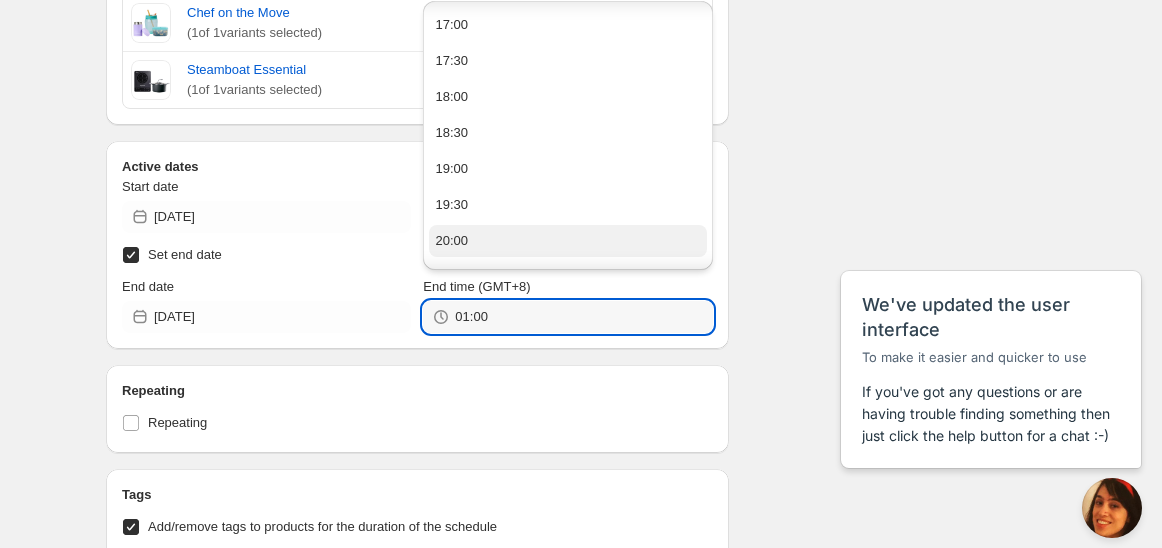 scroll, scrollTop: 1444, scrollLeft: 0, axis: vertical 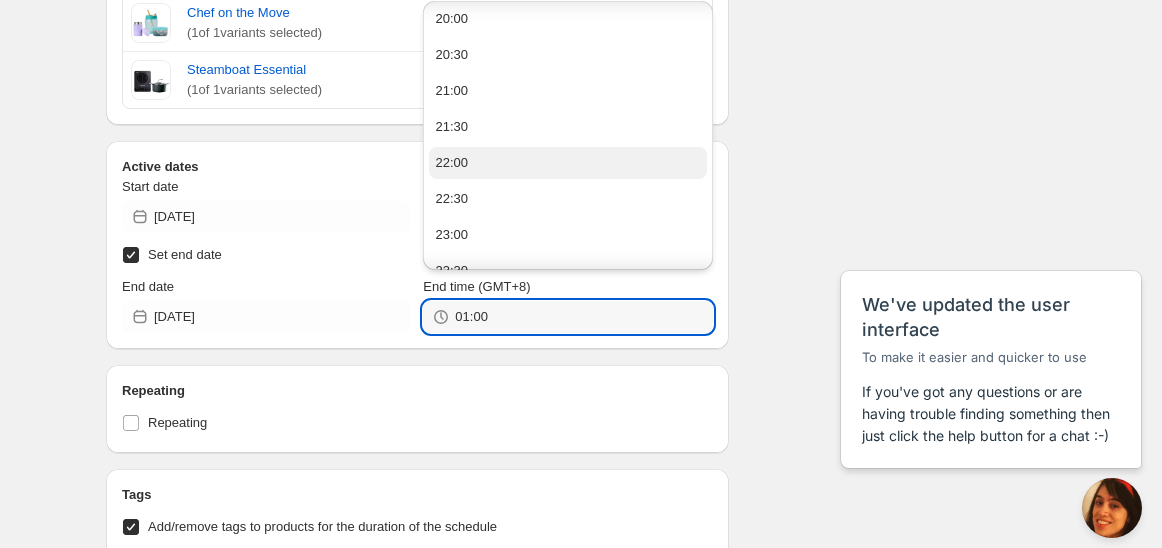 click on "22:00" at bounding box center (451, 163) 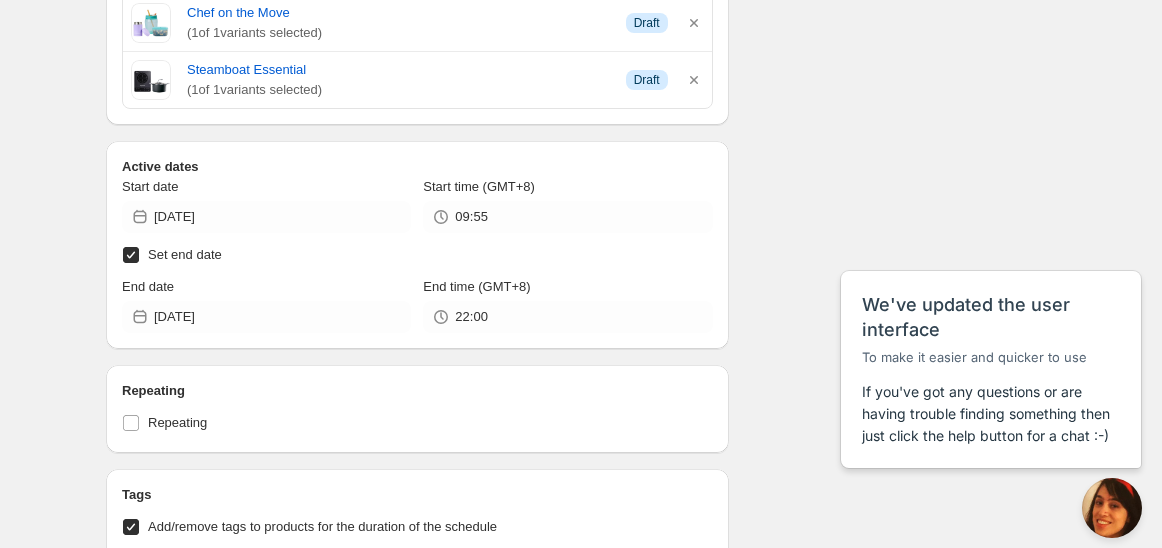 click on "Set end date" at bounding box center [417, 255] 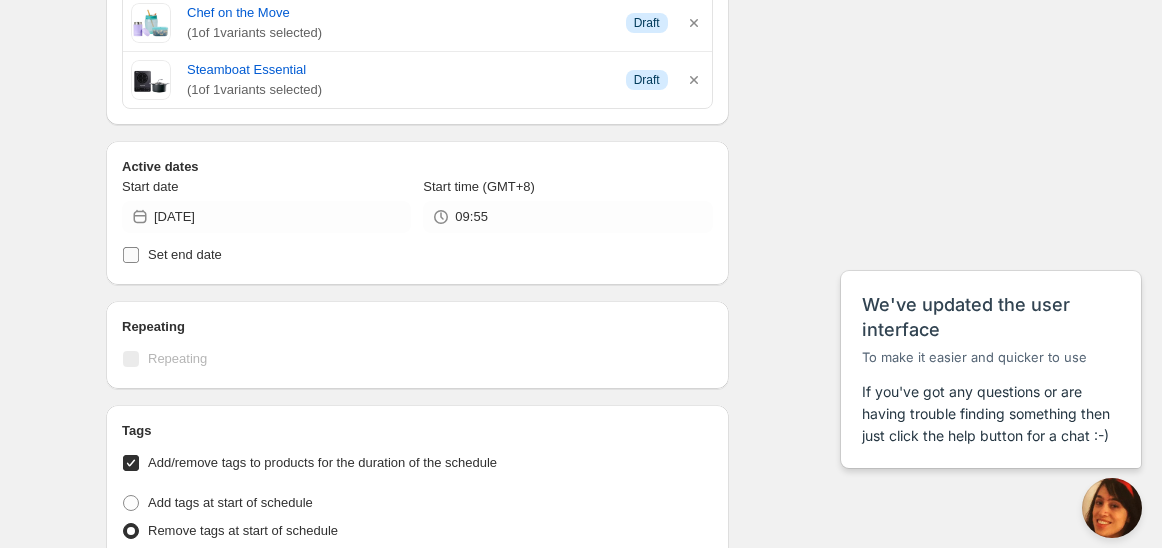 click on "Set end date" at bounding box center [417, 255] 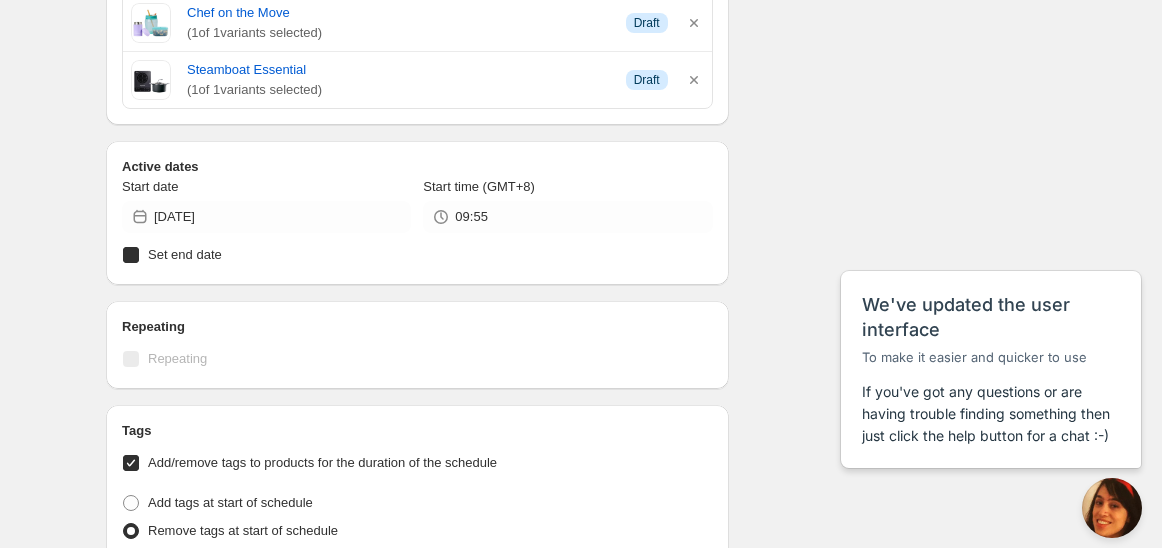 checkbox on "true" 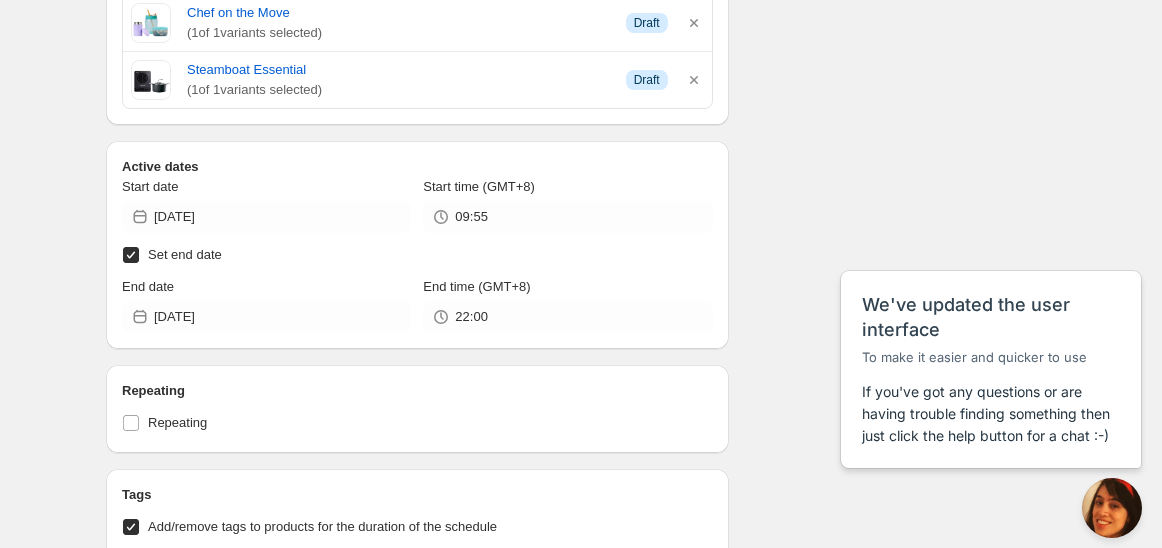 click on "Active dates Start date 2025-07-12 Start time (GMT+8) 09:55 Set end date End date 2025-07-16 End time (GMT+8) 22:00" at bounding box center [417, 245] 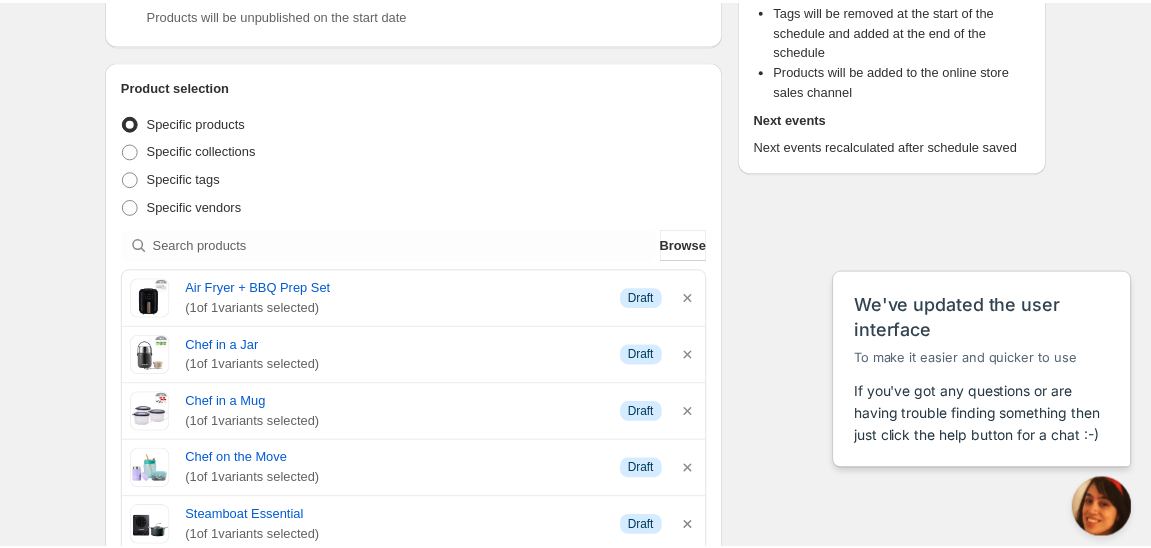 scroll, scrollTop: 0, scrollLeft: 0, axis: both 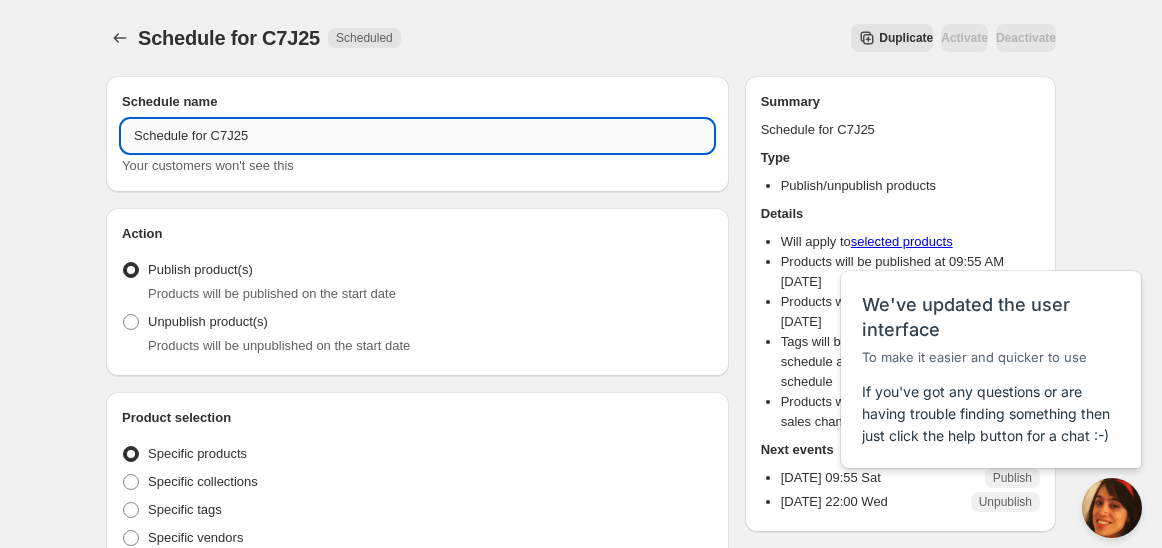 click on "Schedule for C7J25" at bounding box center (417, 136) 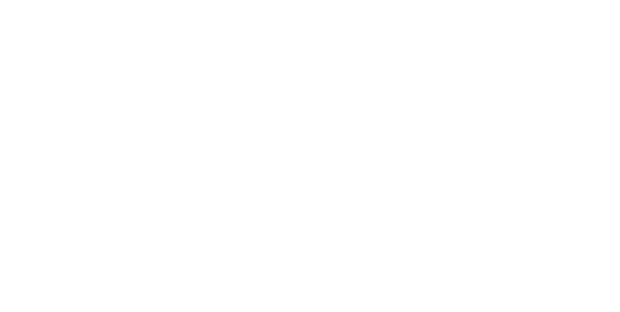 scroll, scrollTop: 0, scrollLeft: 0, axis: both 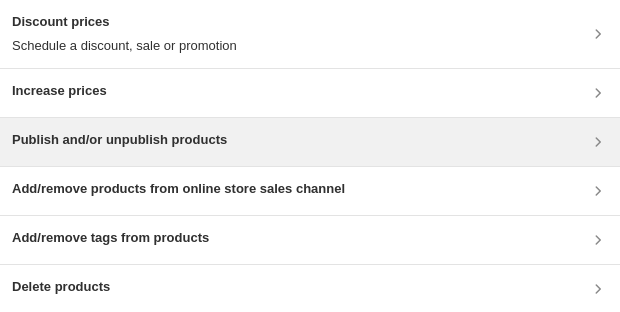 click on "Publish and/or unpublish products" at bounding box center [119, 140] 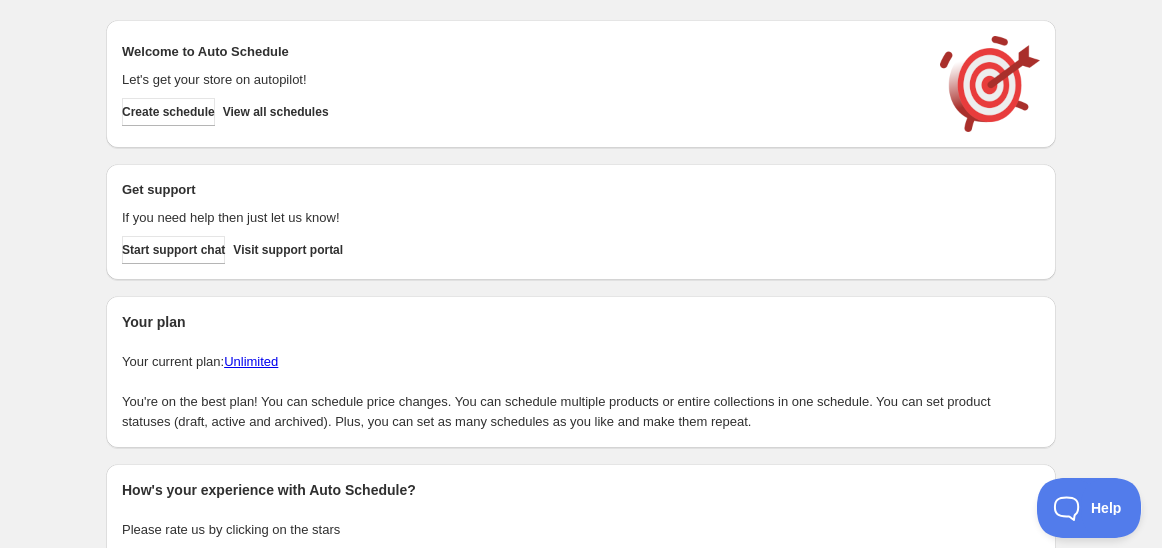 scroll, scrollTop: 0, scrollLeft: 0, axis: both 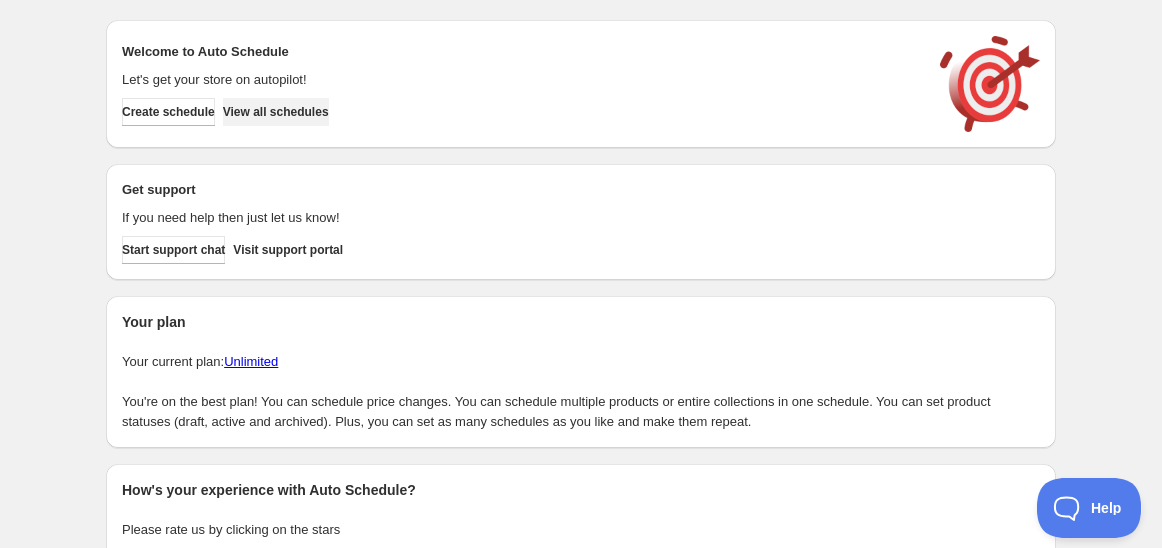 click on "View all schedules" at bounding box center [276, 112] 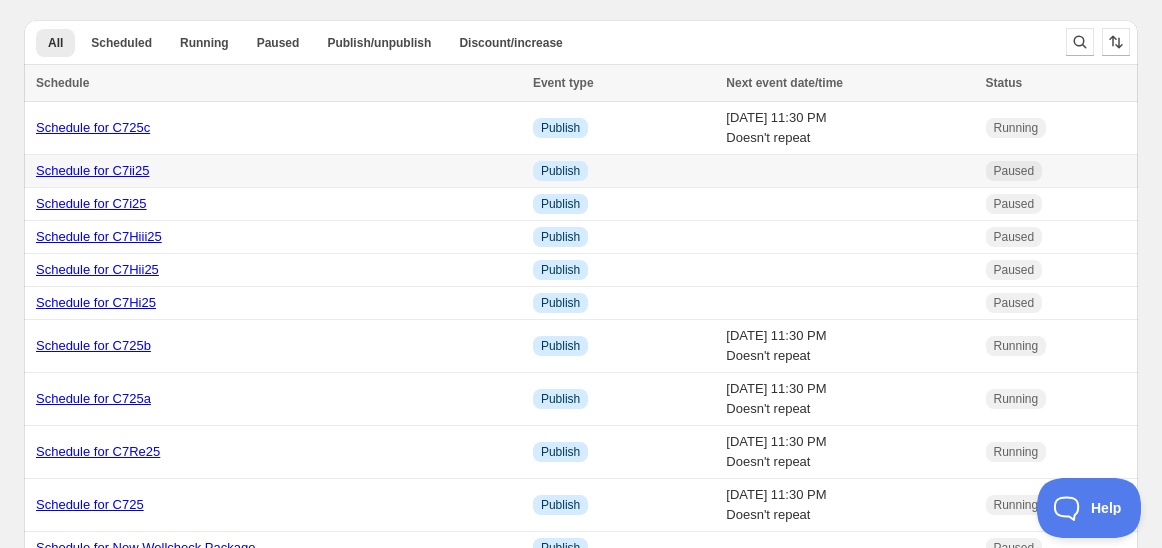 click on "Schedule for C7ii25" at bounding box center [92, 170] 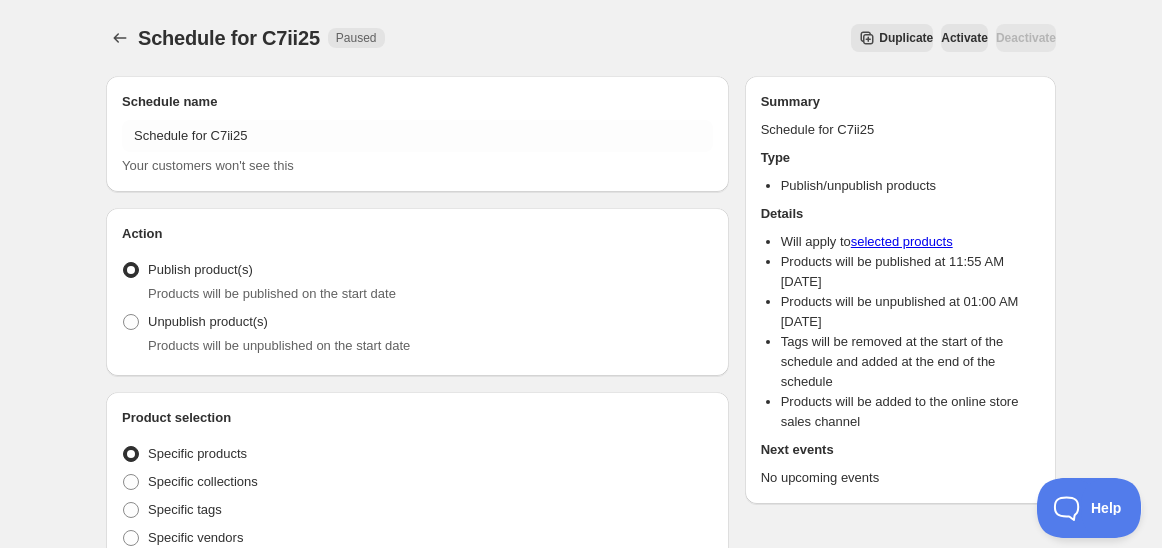 click on "Duplicate" at bounding box center [906, 38] 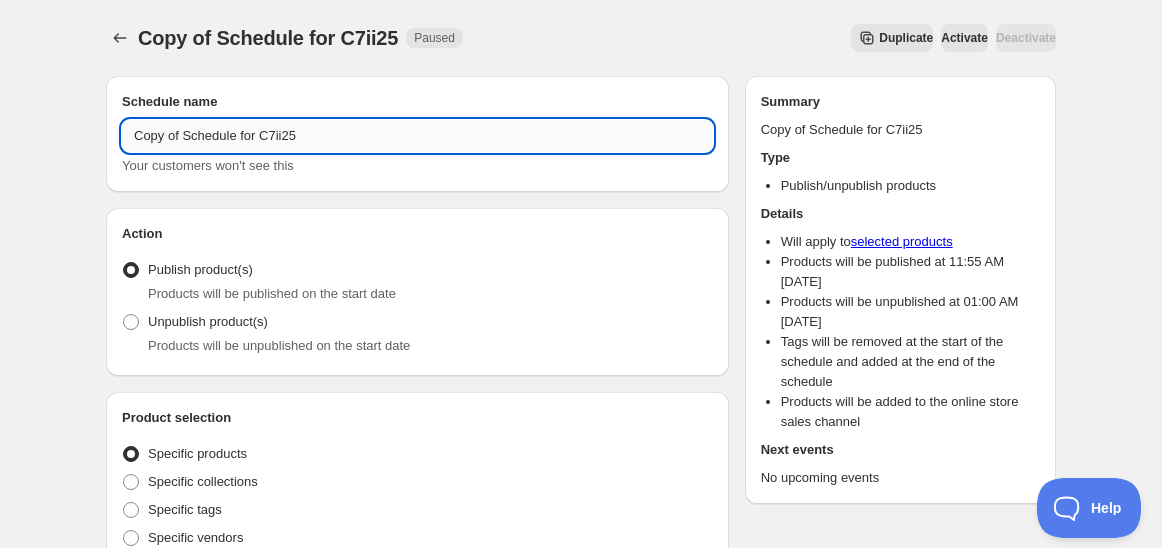click on "Copy of Schedule for C7ii25" at bounding box center [417, 136] 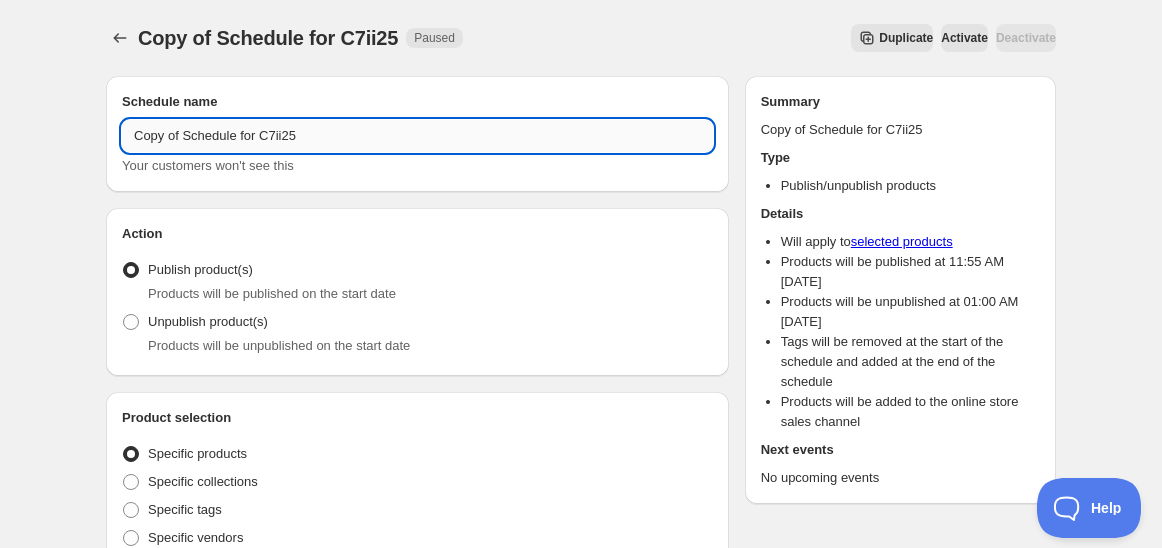 paste on "Schedule for C7J" 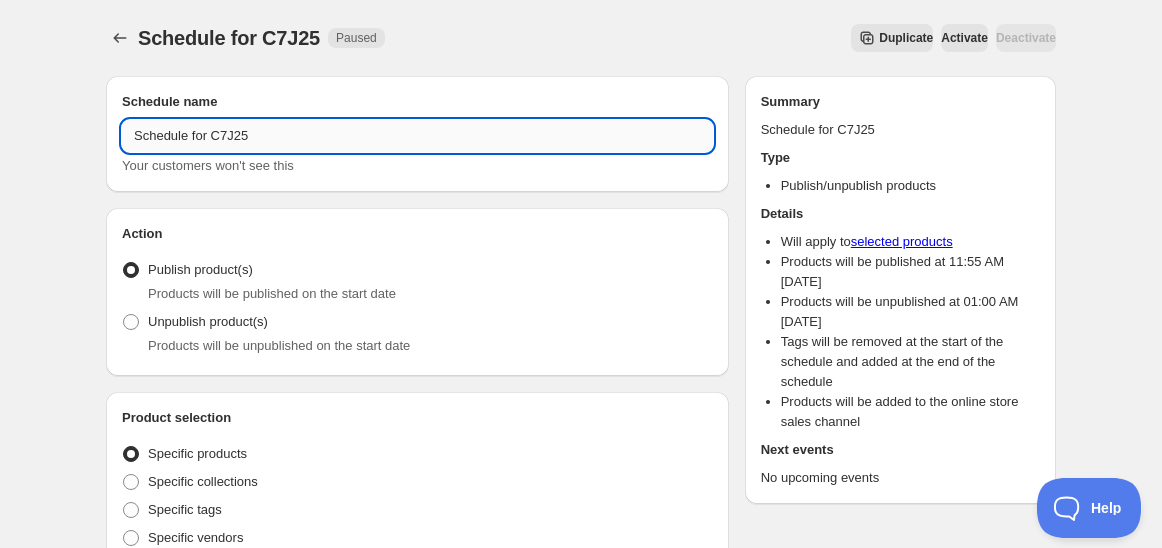 drag, startPoint x: 209, startPoint y: 133, endPoint x: 274, endPoint y: 137, distance: 65.12296 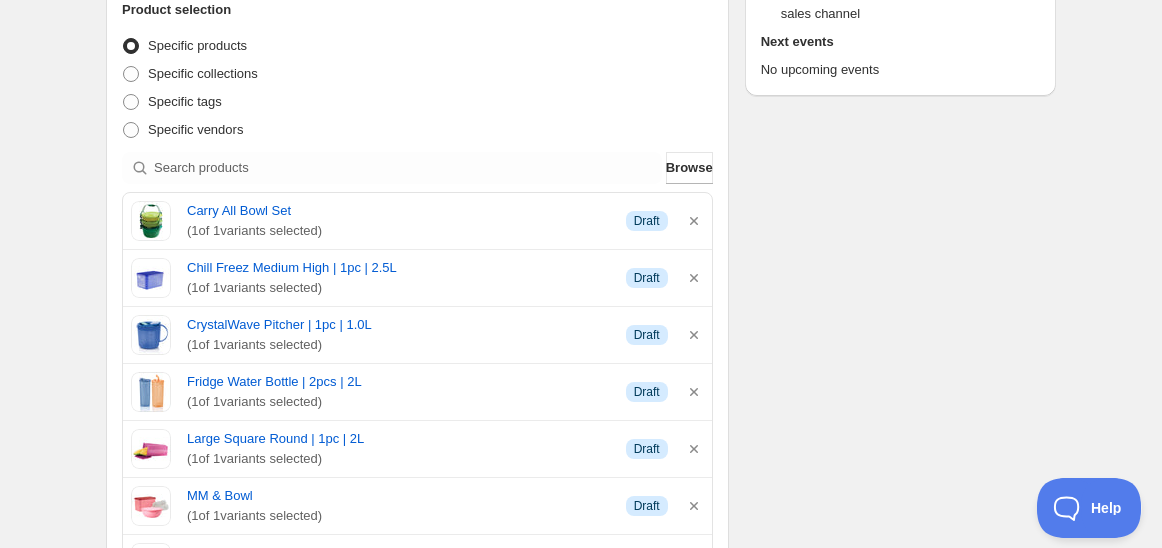 scroll, scrollTop: 444, scrollLeft: 0, axis: vertical 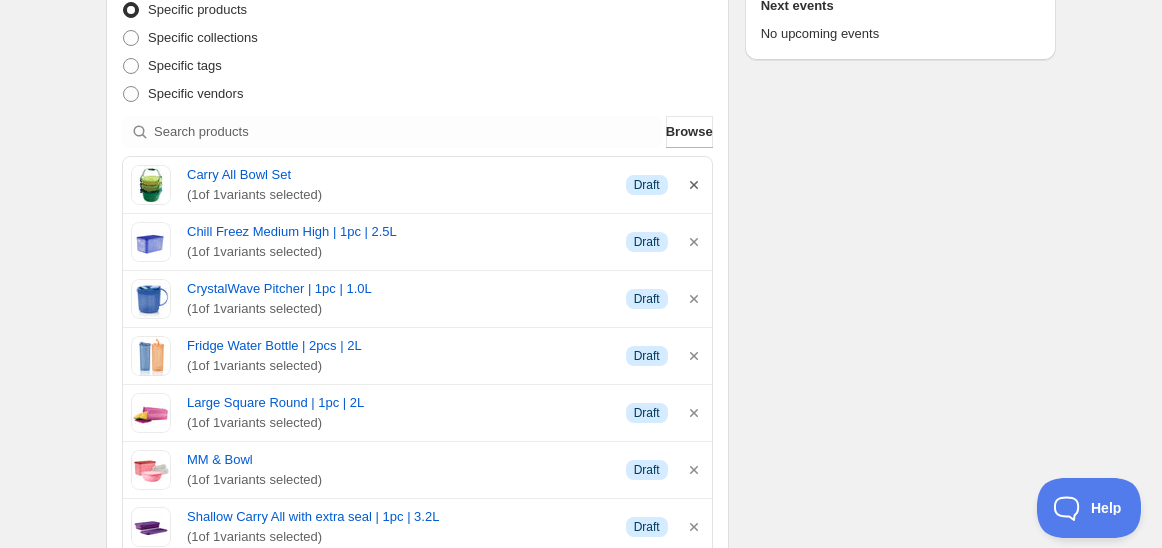 type on "Schedule for C7J25" 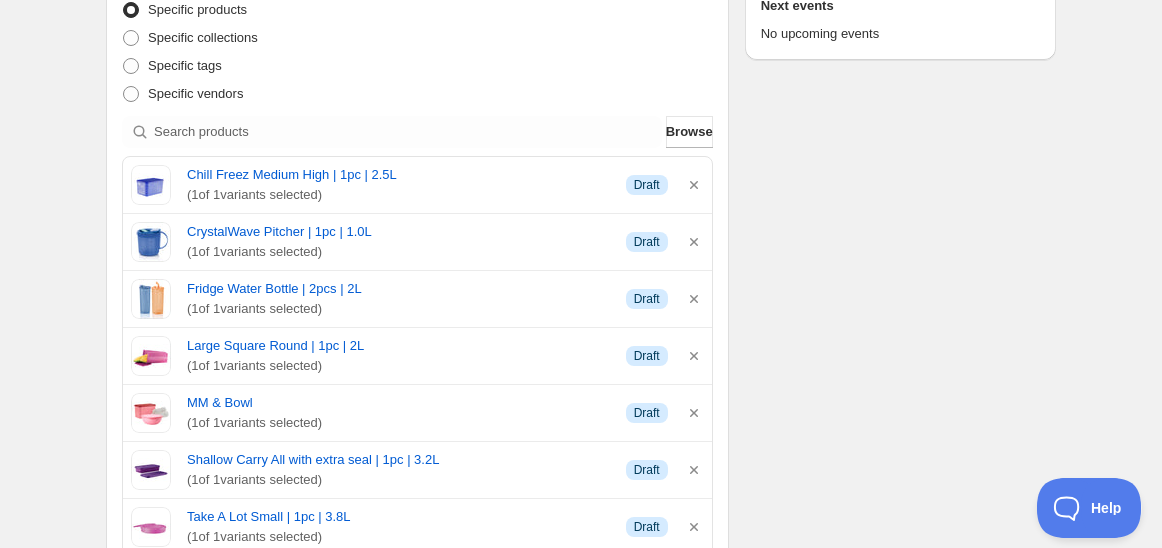 click 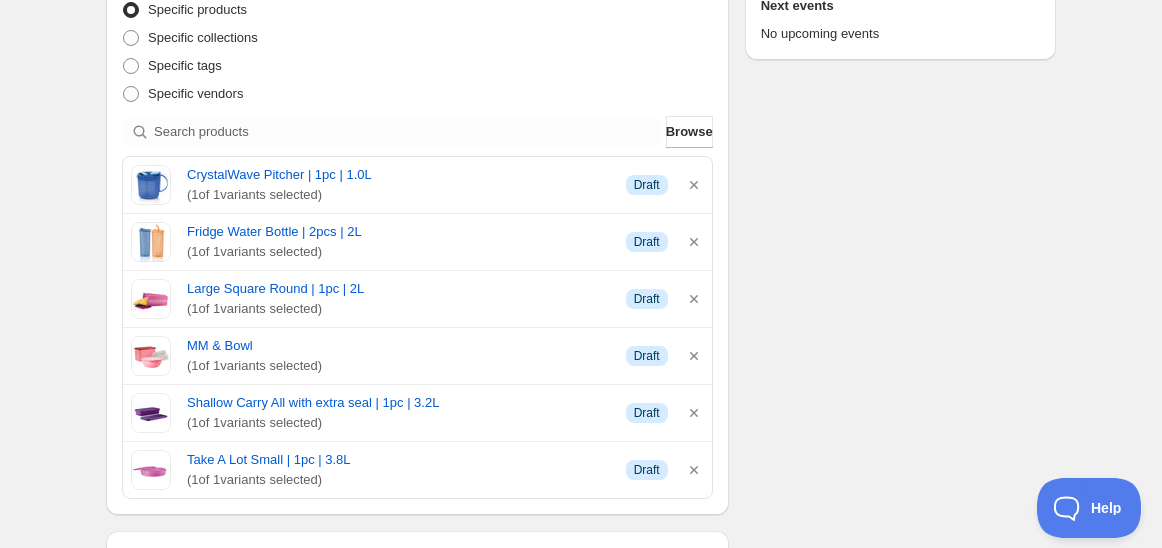 click 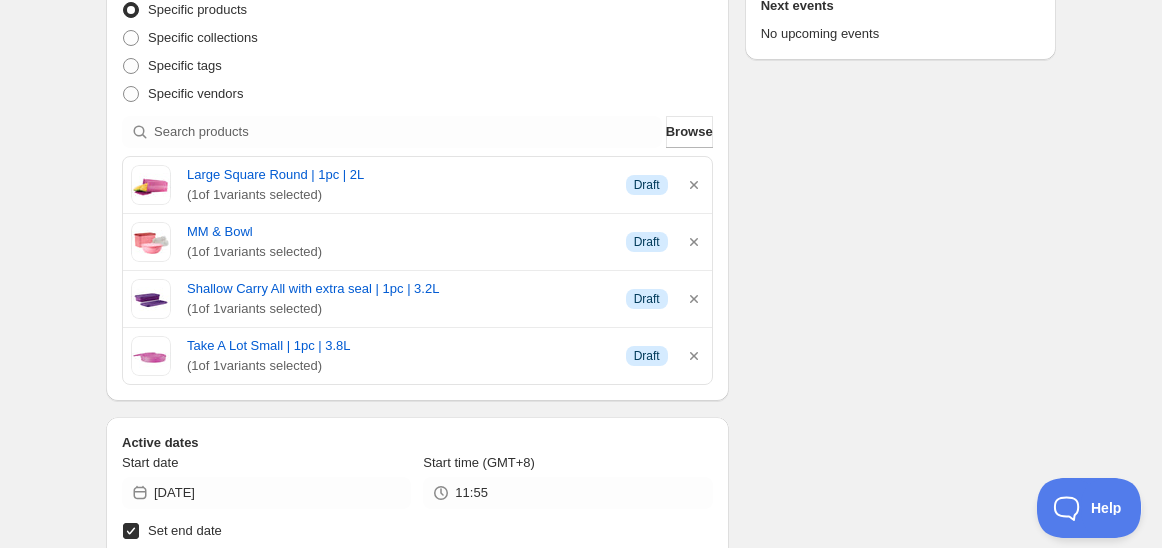 click 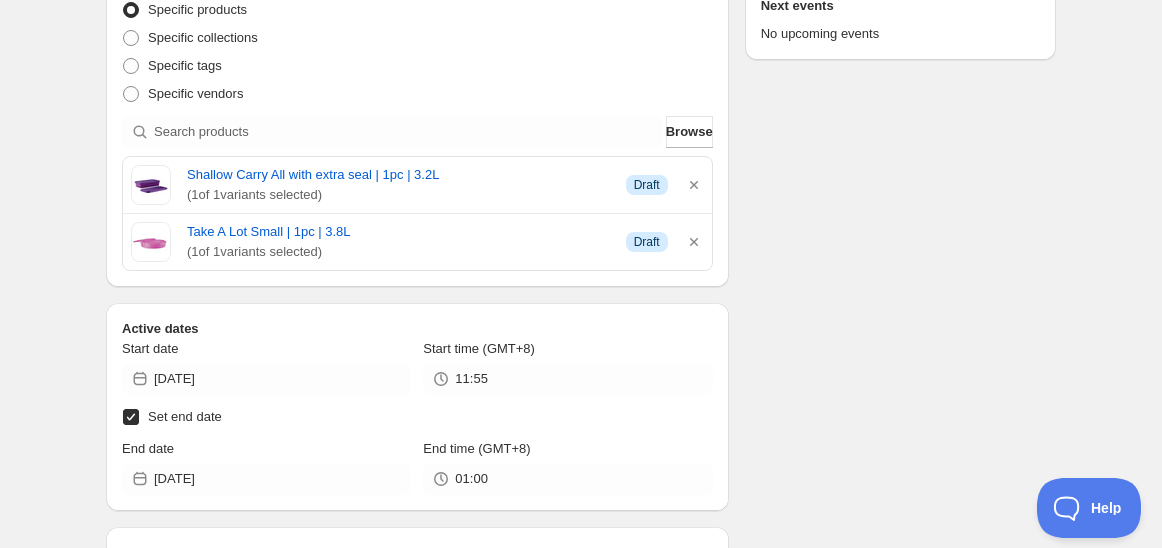 click 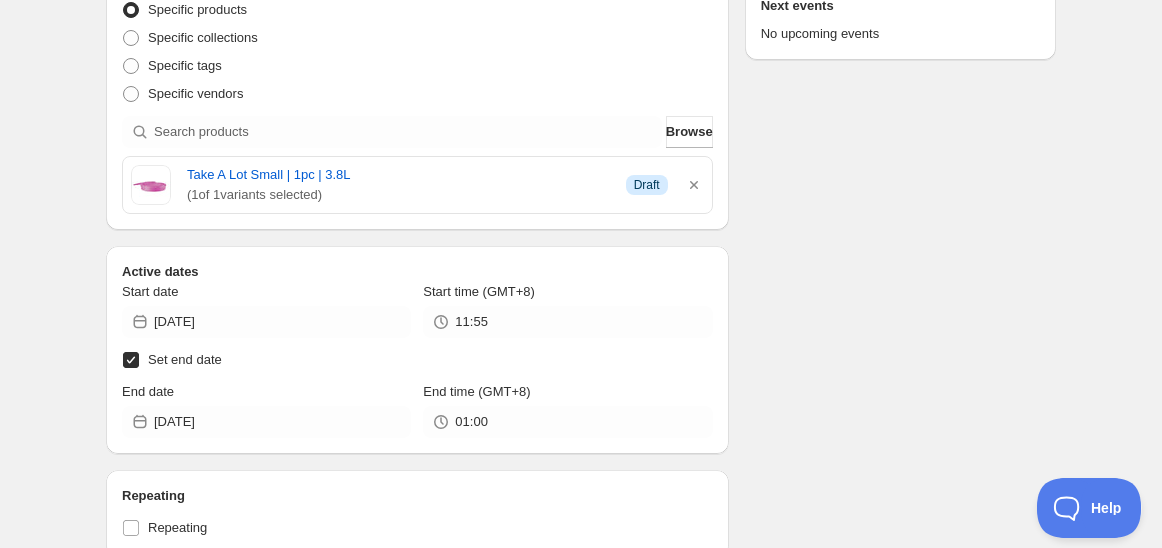 click 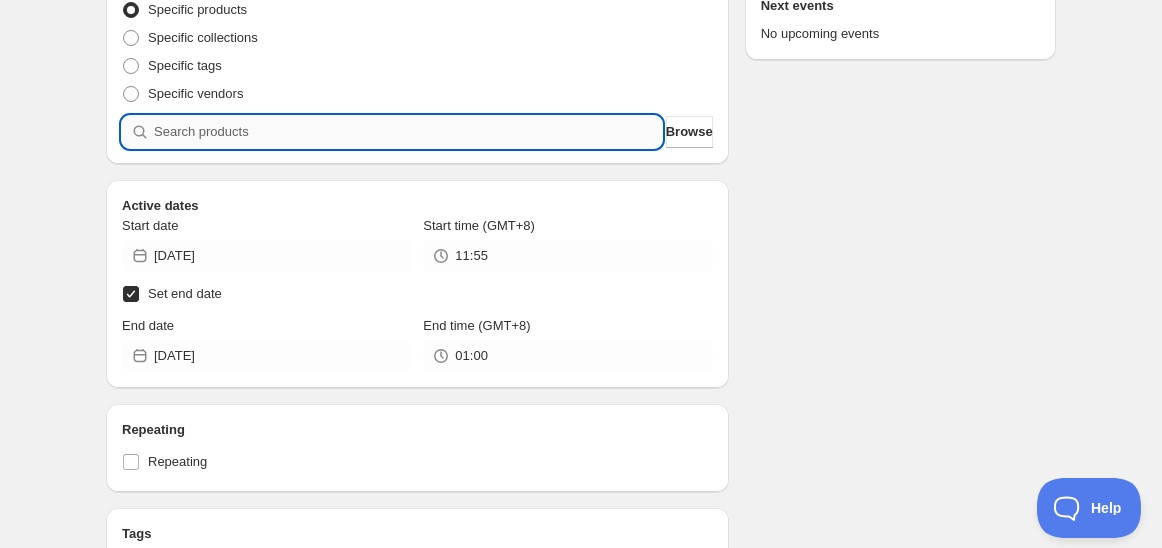 click at bounding box center [408, 132] 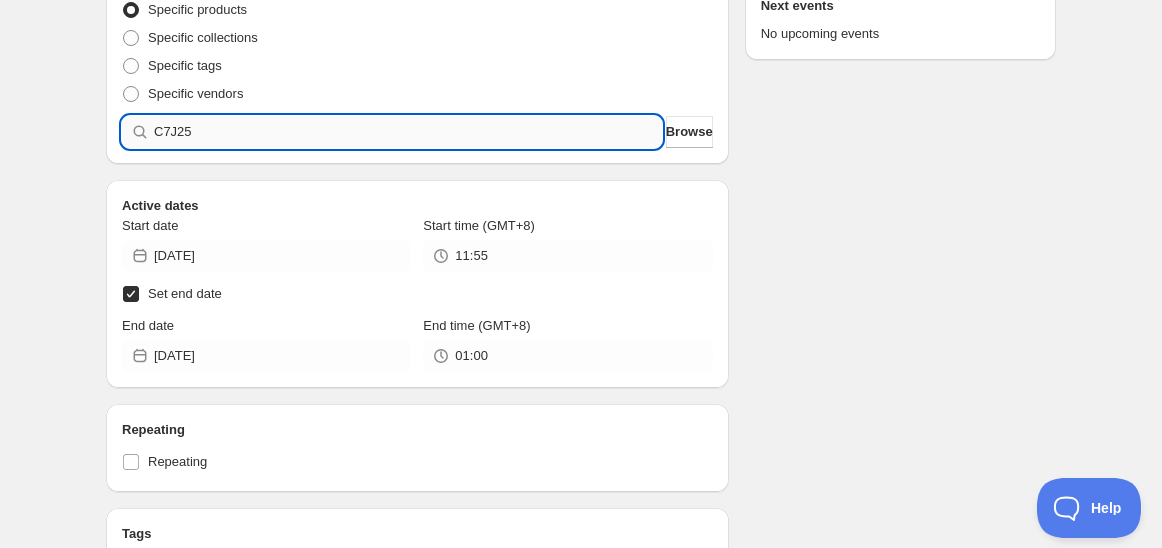 type 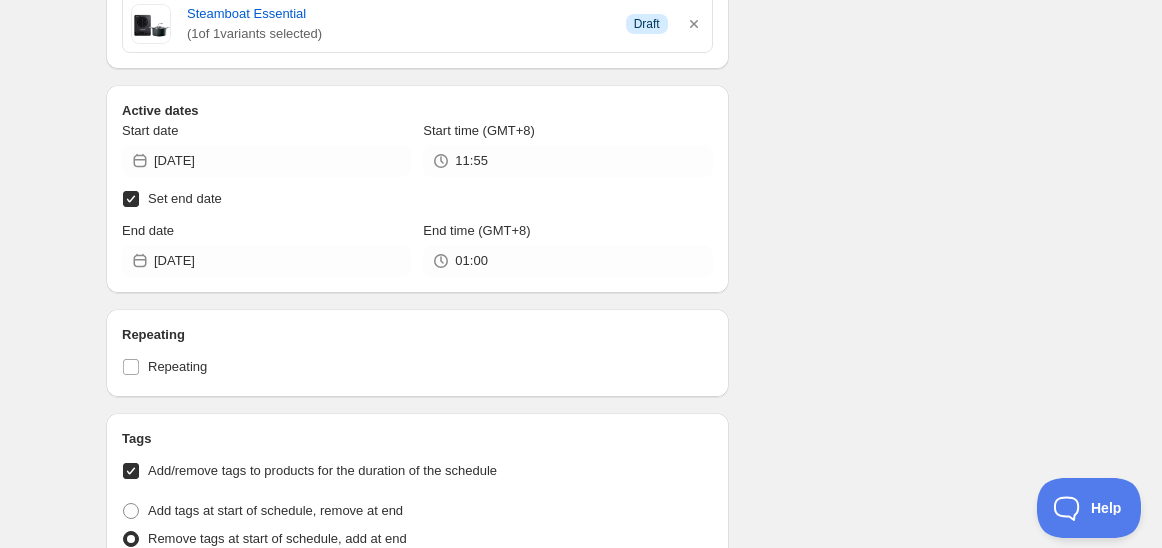 scroll, scrollTop: 777, scrollLeft: 0, axis: vertical 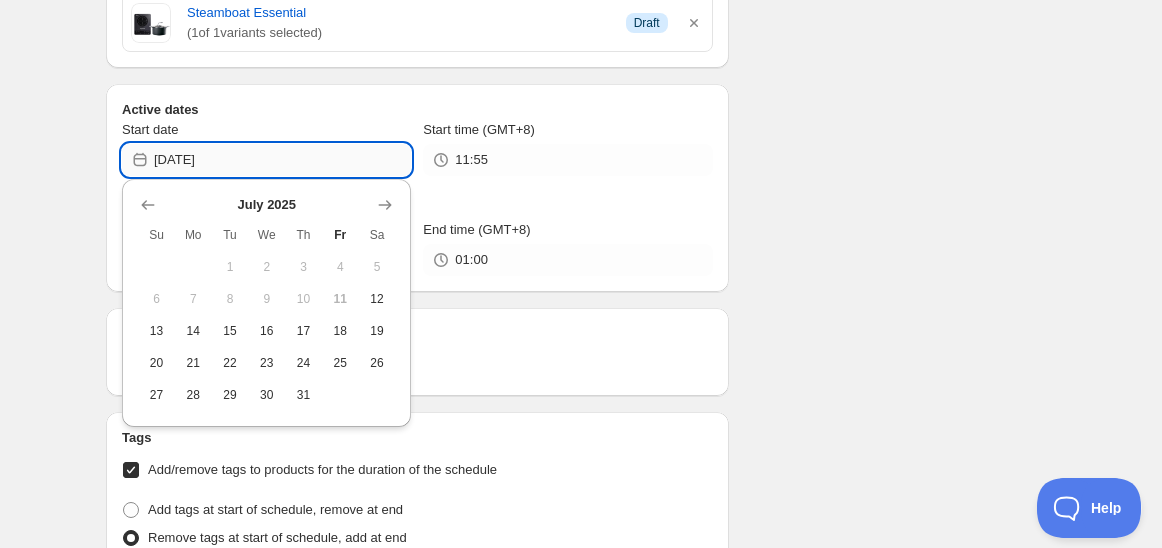 click on "[DATE]" at bounding box center (282, 160) 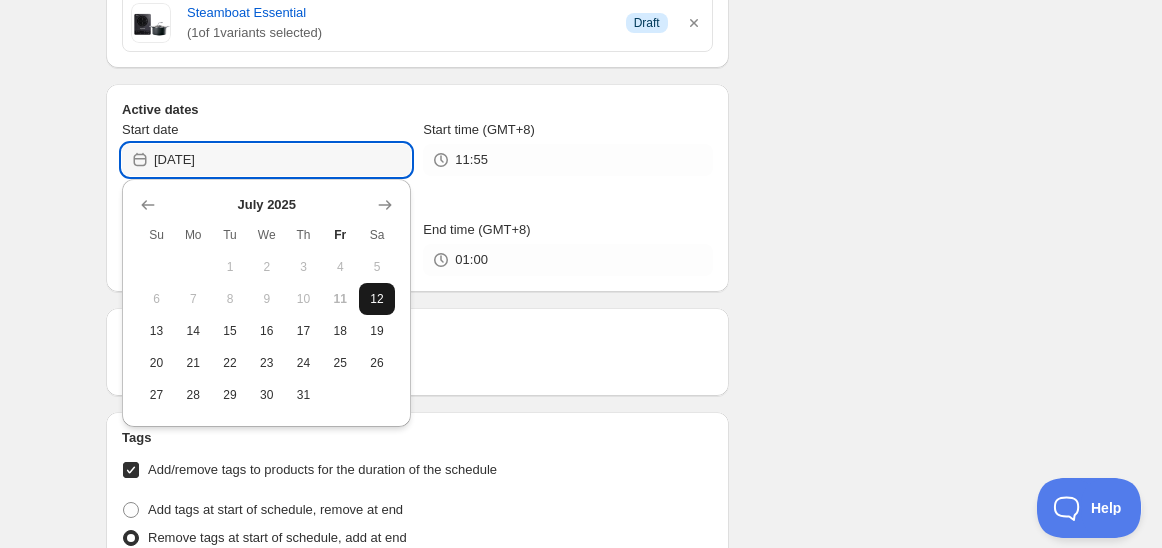 click on "12" at bounding box center [377, 299] 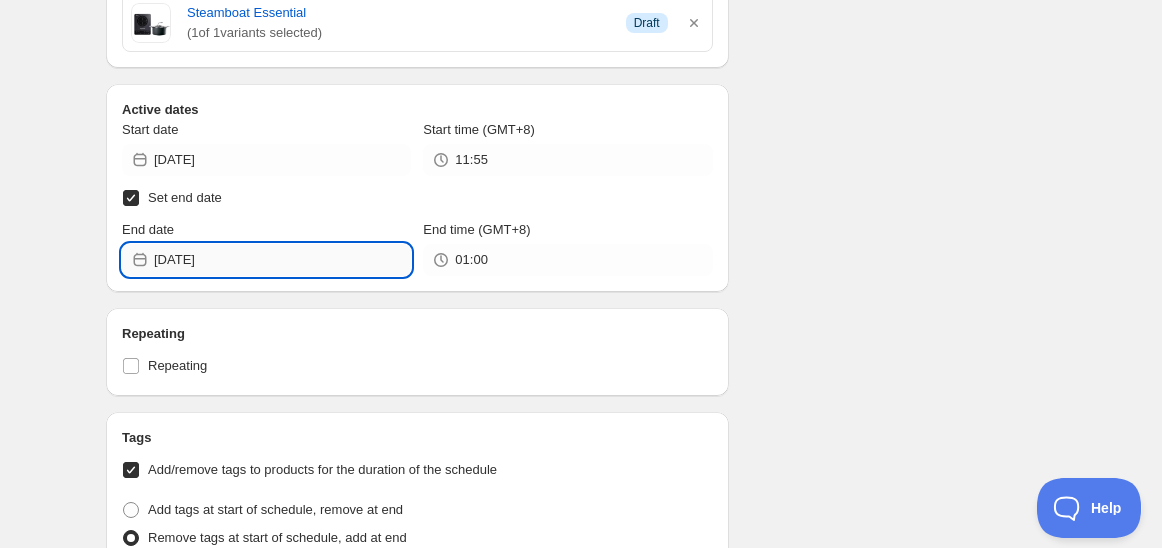 click on "[DATE]" at bounding box center [282, 260] 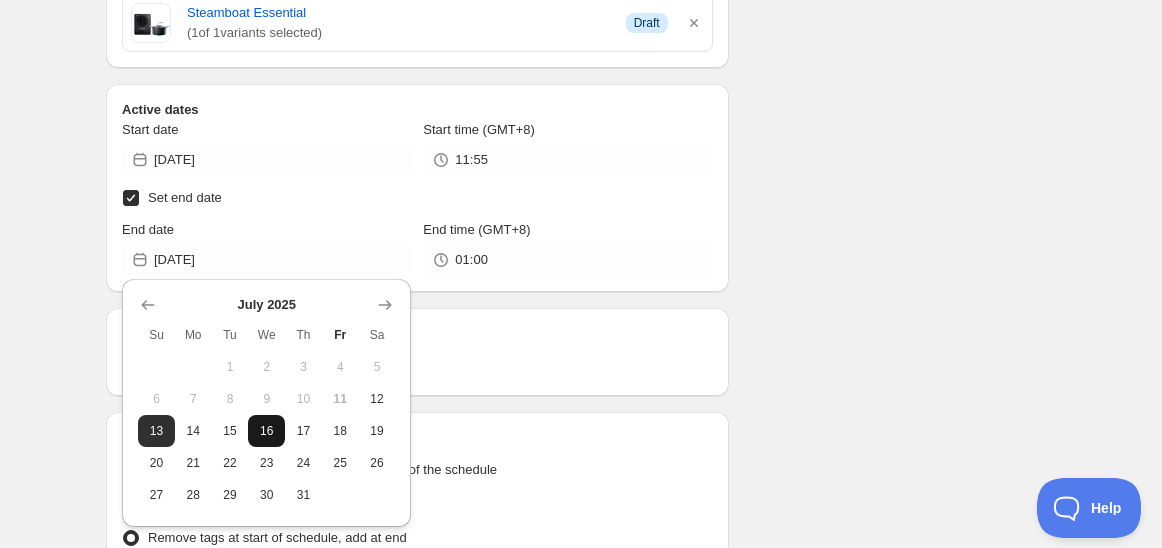 click on "16" at bounding box center (266, 431) 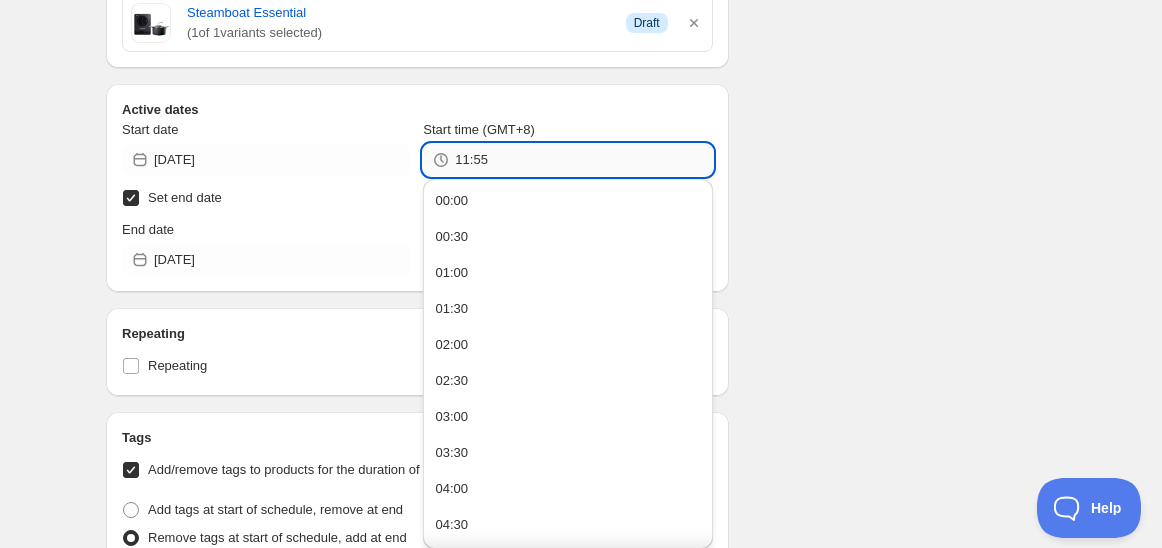 click on "11:55" at bounding box center (583, 160) 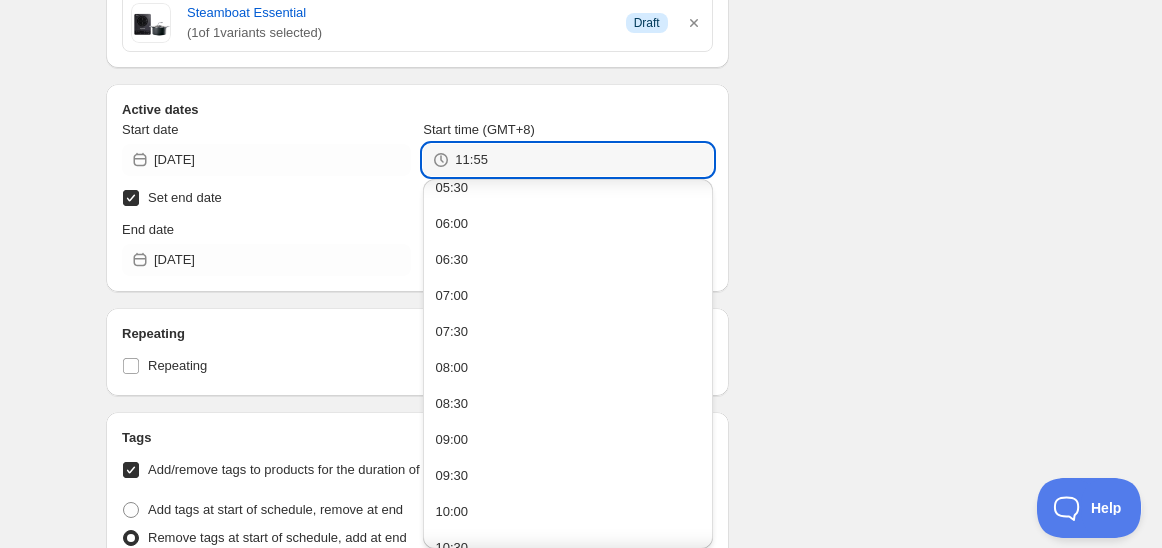 scroll, scrollTop: 444, scrollLeft: 0, axis: vertical 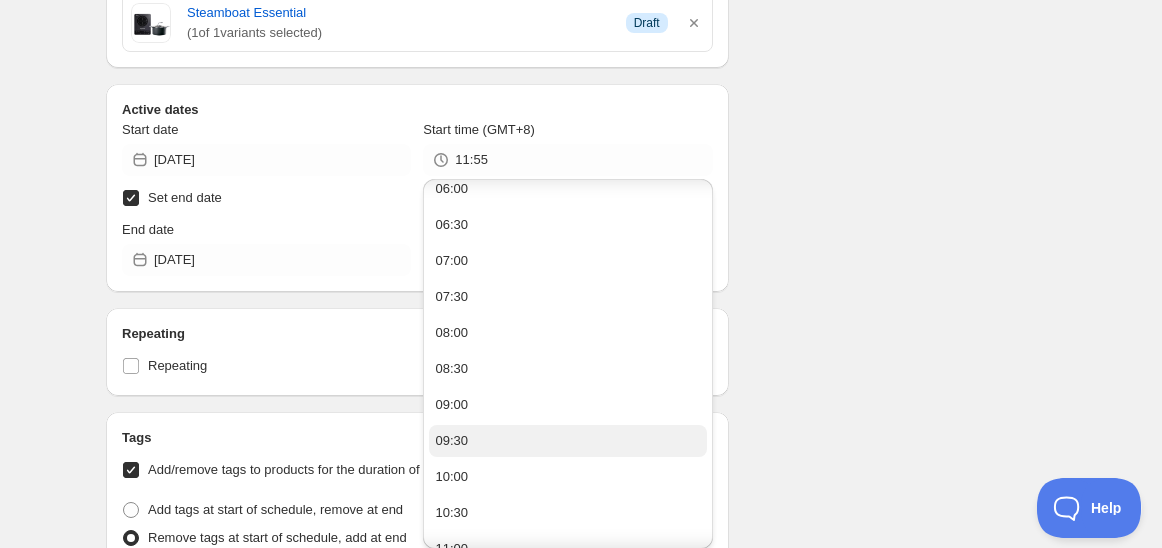 click on "09:30" at bounding box center [567, 441] 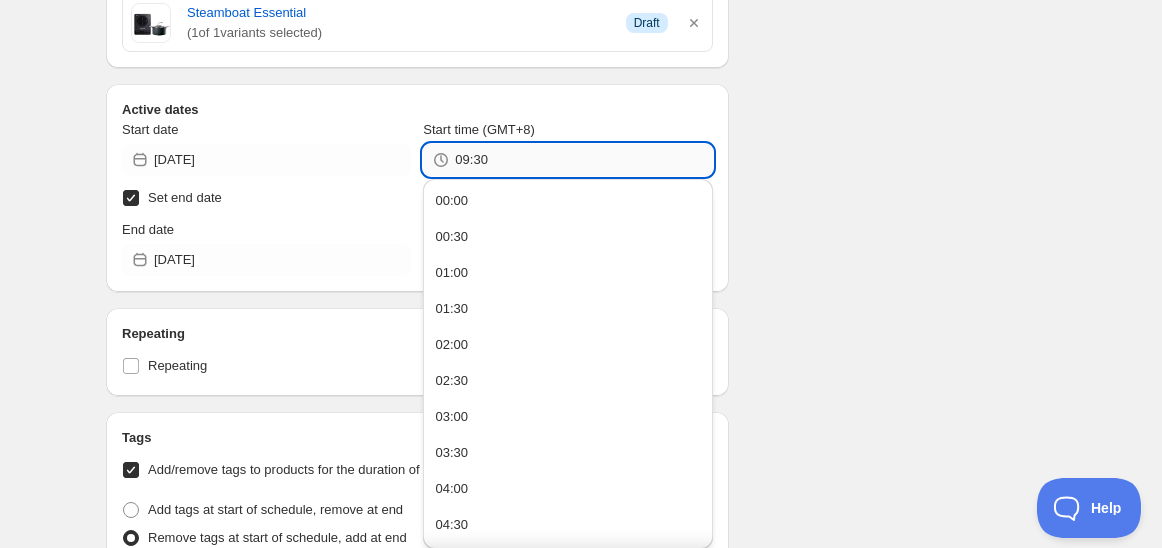 drag, startPoint x: 474, startPoint y: 151, endPoint x: 505, endPoint y: 162, distance: 32.89377 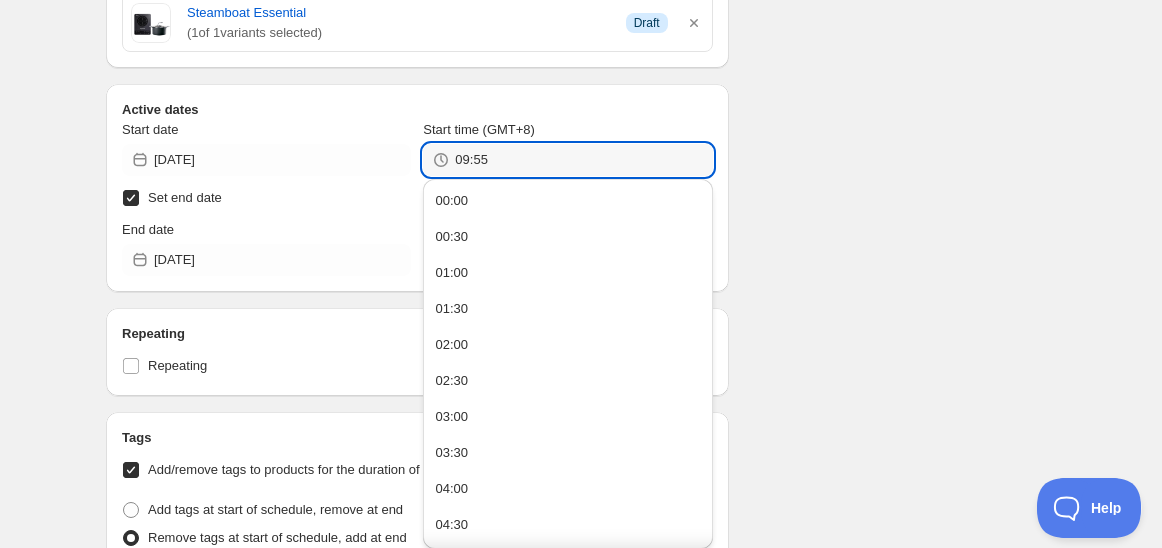 type on "09:55" 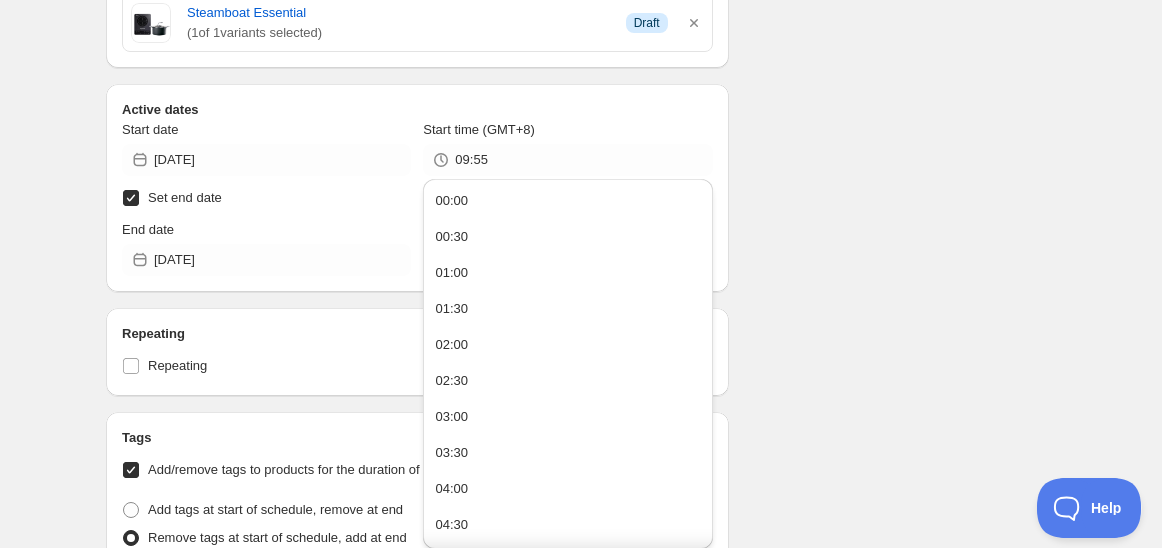 click on "End date [DATE]" at bounding box center [266, 248] 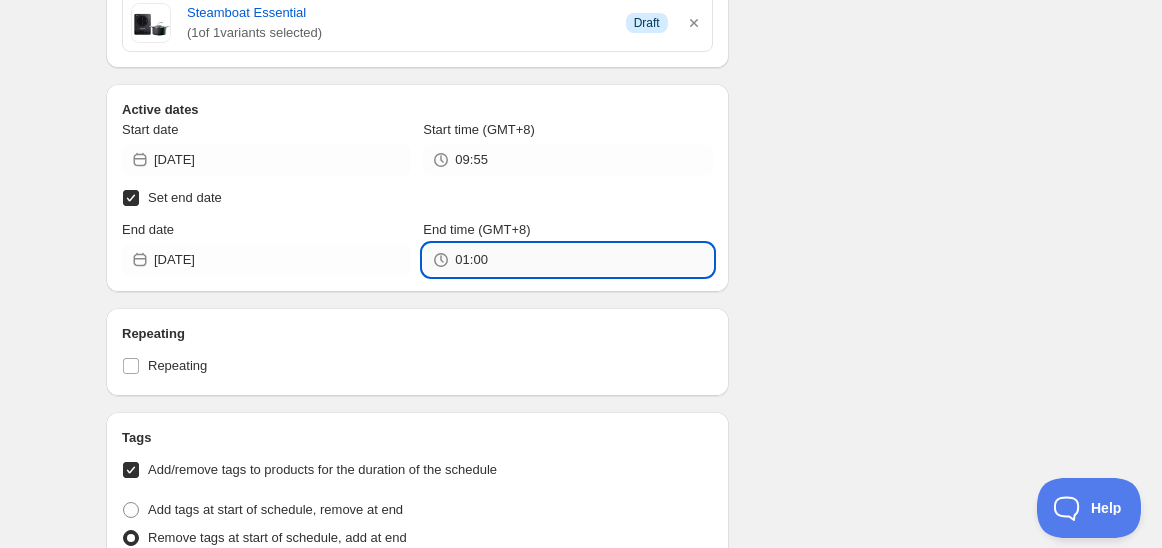 click on "01:00" at bounding box center [583, 260] 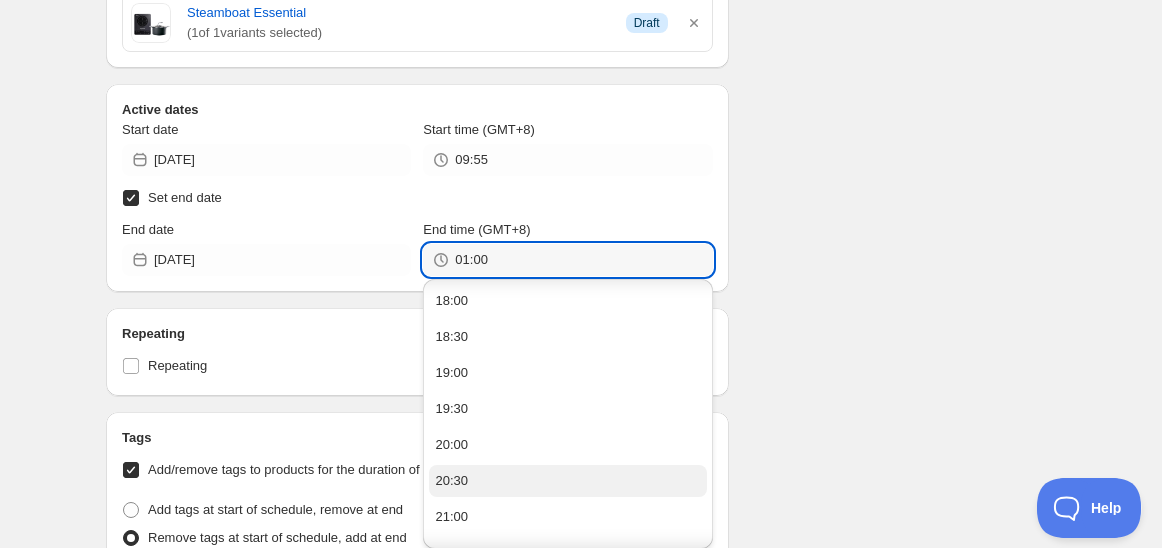 scroll, scrollTop: 1444, scrollLeft: 0, axis: vertical 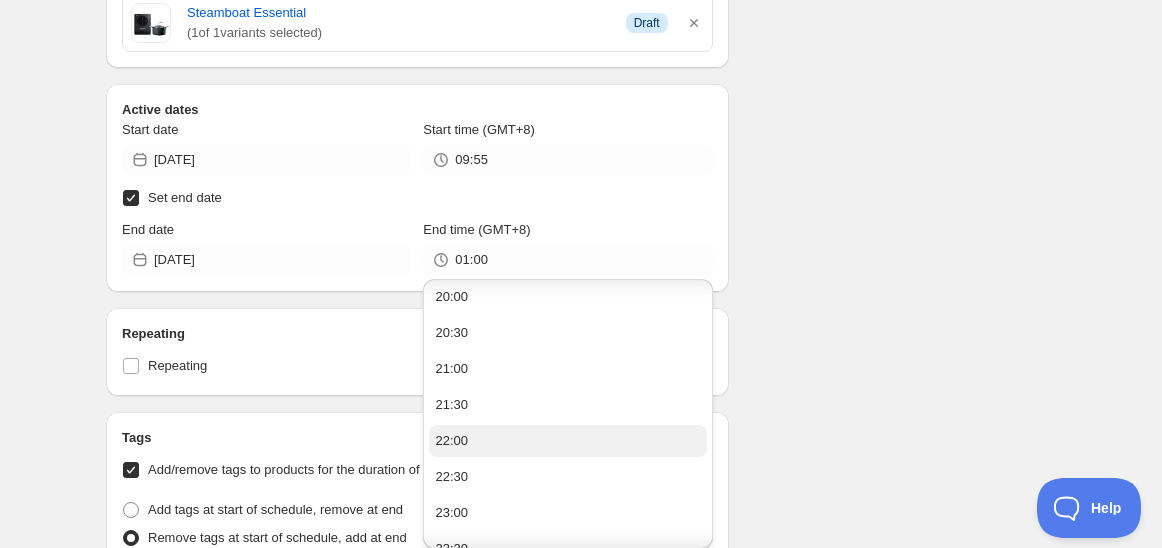 click on "22:00" at bounding box center [567, 441] 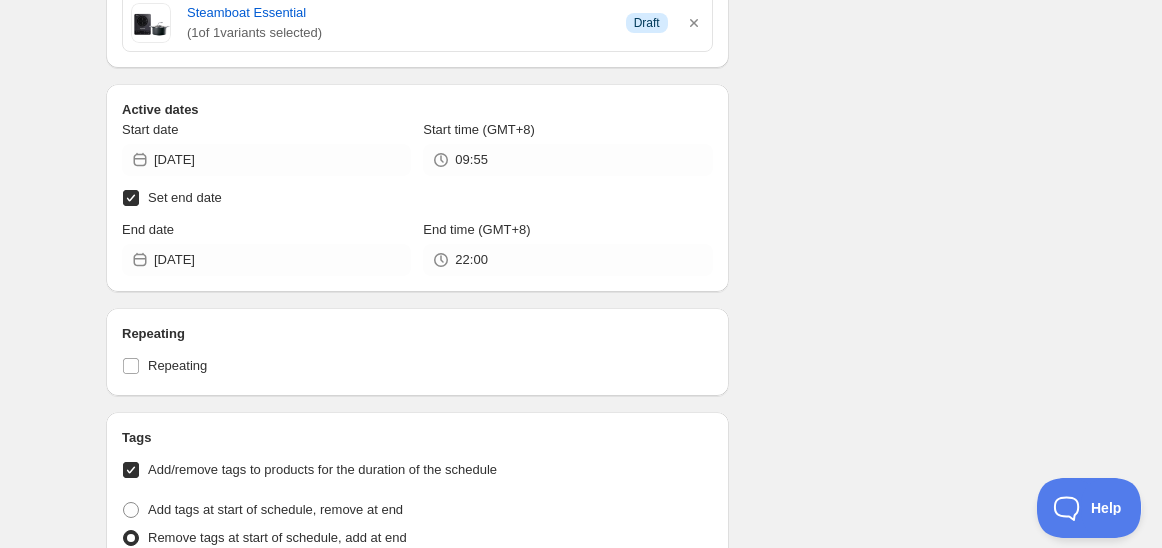 click on "Schedule name Schedule for C7J25 Your customers won't see this Action Action Publish product(s) Products will be published on the start date Unpublish product(s) Products will be unpublished on the start date Product selection Entity type Specific products Specific collections Specific tags Specific vendors Browse Air Fryer + BBQ Prep Set ( 1  of   1  variants selected) Info Draft Chef in a Jar ( 1  of   1  variants selected) Info Draft Chef in a Mug ( 1  of   1  variants selected) Info Draft Steamboat Essential ( 1  of   1  variants selected) Info Draft Active dates Start date [DATE] Start time (GMT+8) 09:55 Set end date End date [DATE] End time (GMT+8) 22:00 Repeating Repeating Ok Cancel Every 1 Date range Days Weeks Months Years Days Ends Never On specific date After a number of occurances Tags Add/remove tags to products for the duration of the schedule Tag type Add tags at start of schedule, remove at end Remove tags at start of schedule, add at end Tags testing Countdown timer Open theme editor" at bounding box center [573, 249] 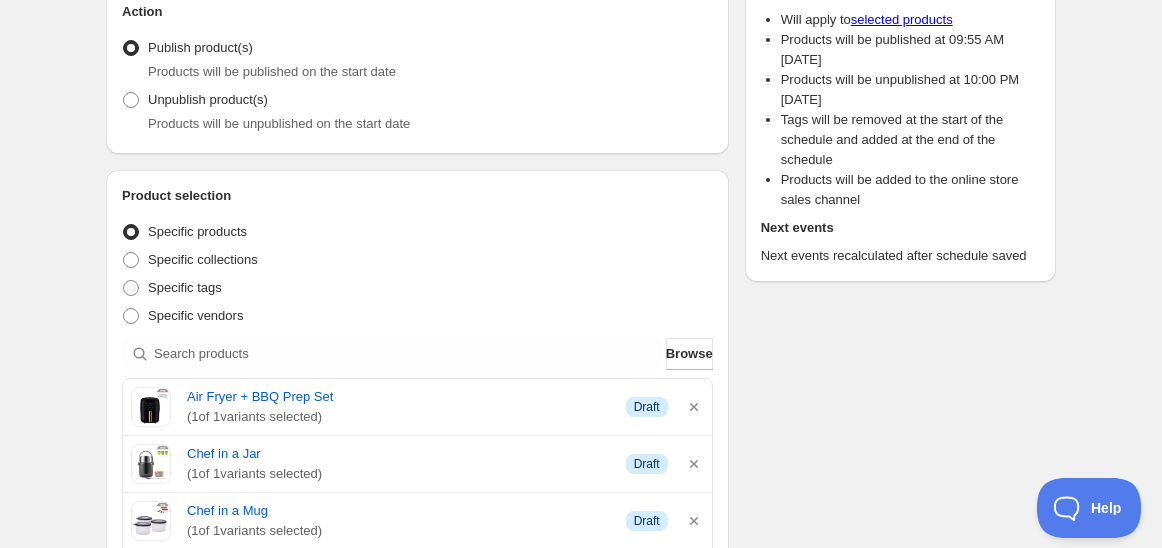 scroll, scrollTop: 0, scrollLeft: 0, axis: both 